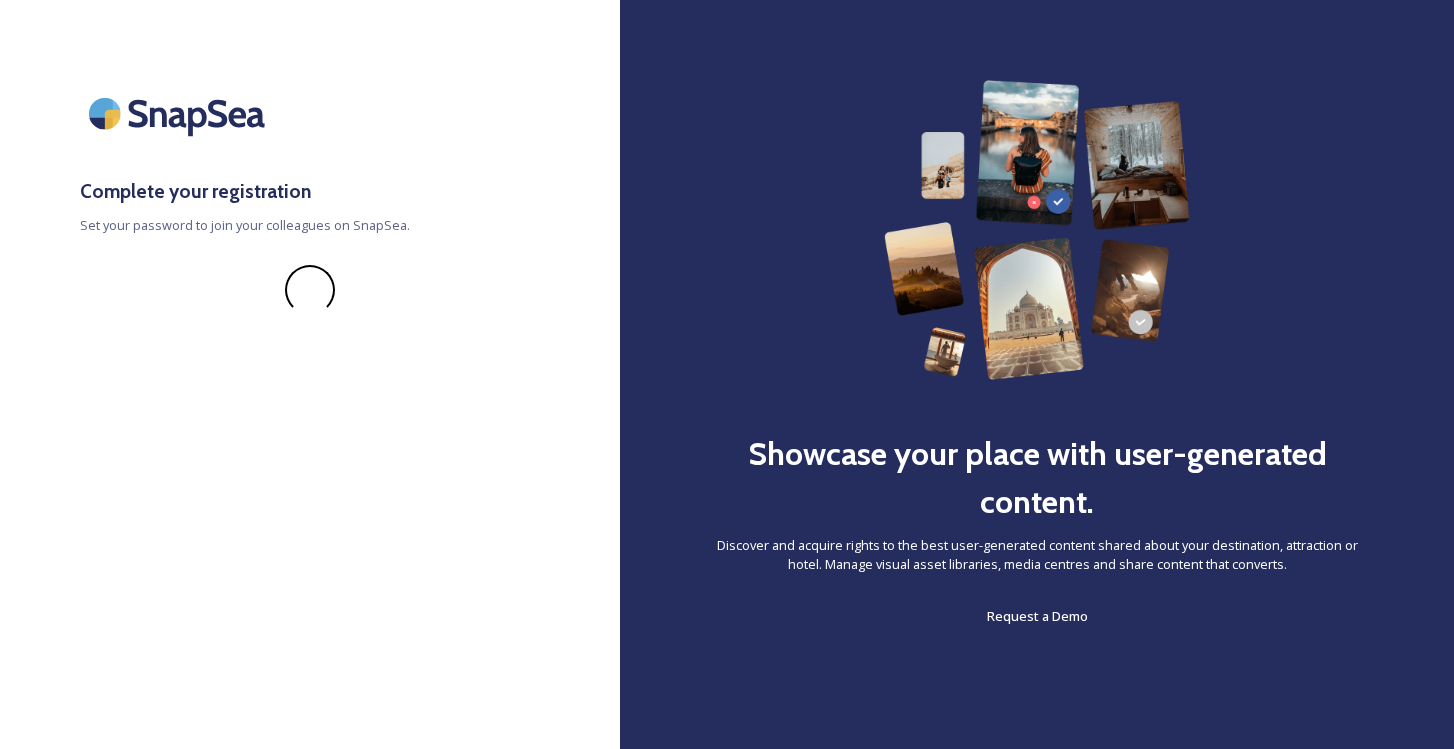 scroll, scrollTop: 0, scrollLeft: 0, axis: both 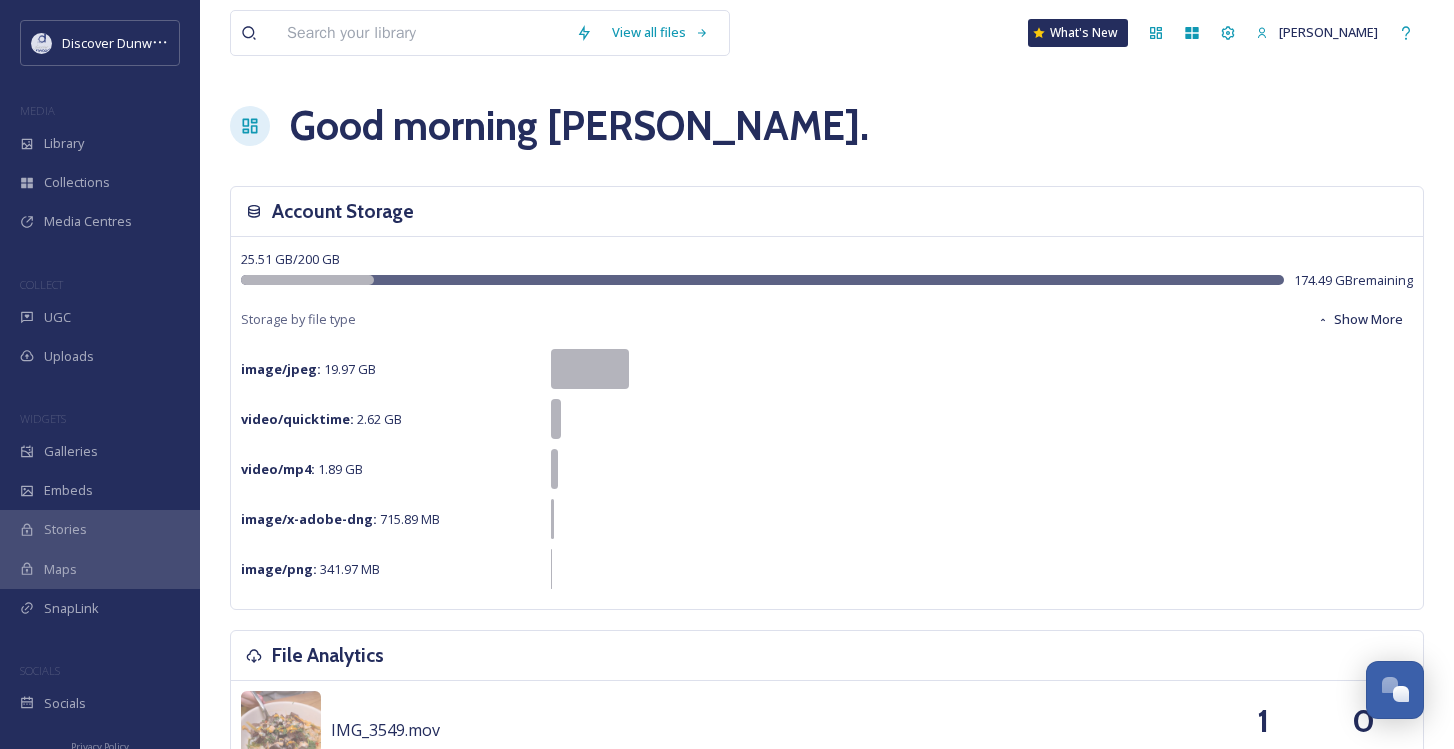 click on "View all files" at bounding box center (480, 33) 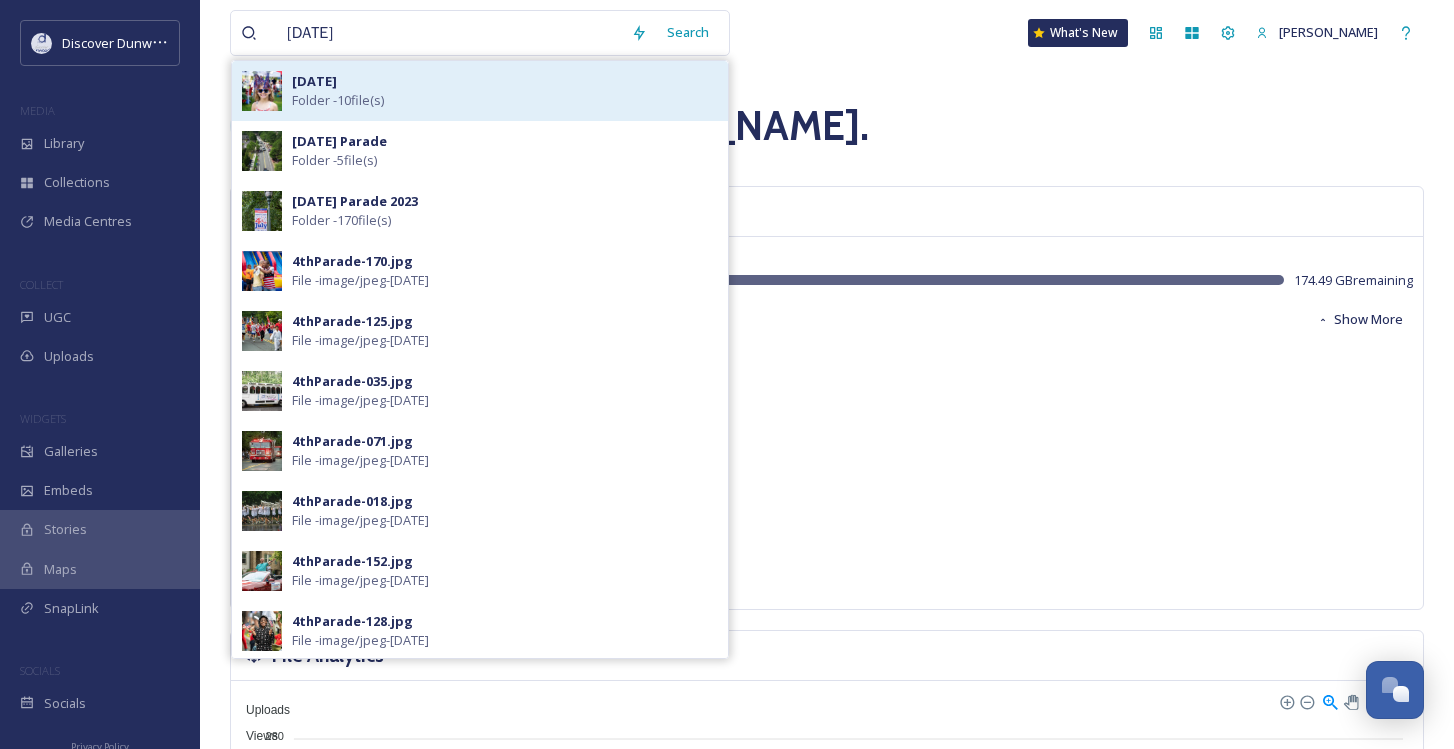 type on "[DATE]" 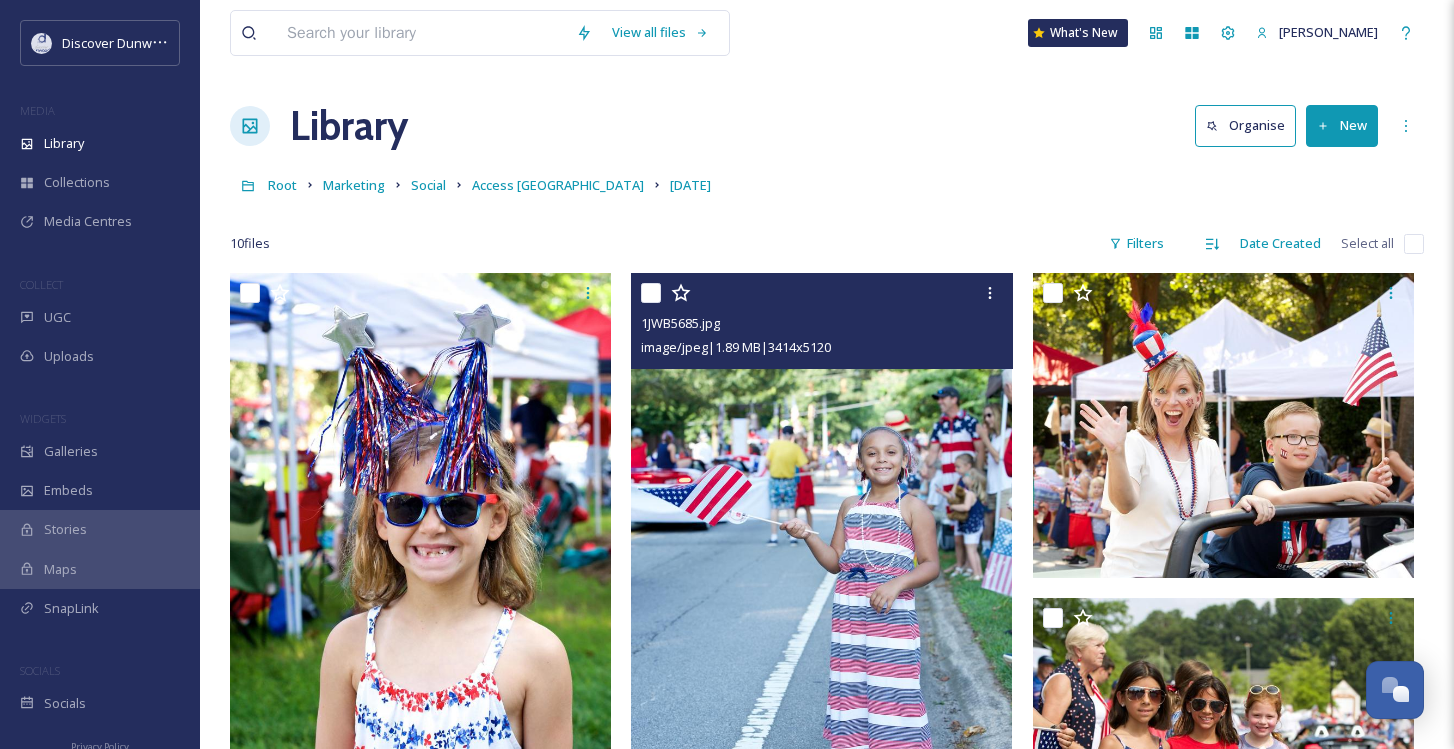 scroll, scrollTop: 0, scrollLeft: 0, axis: both 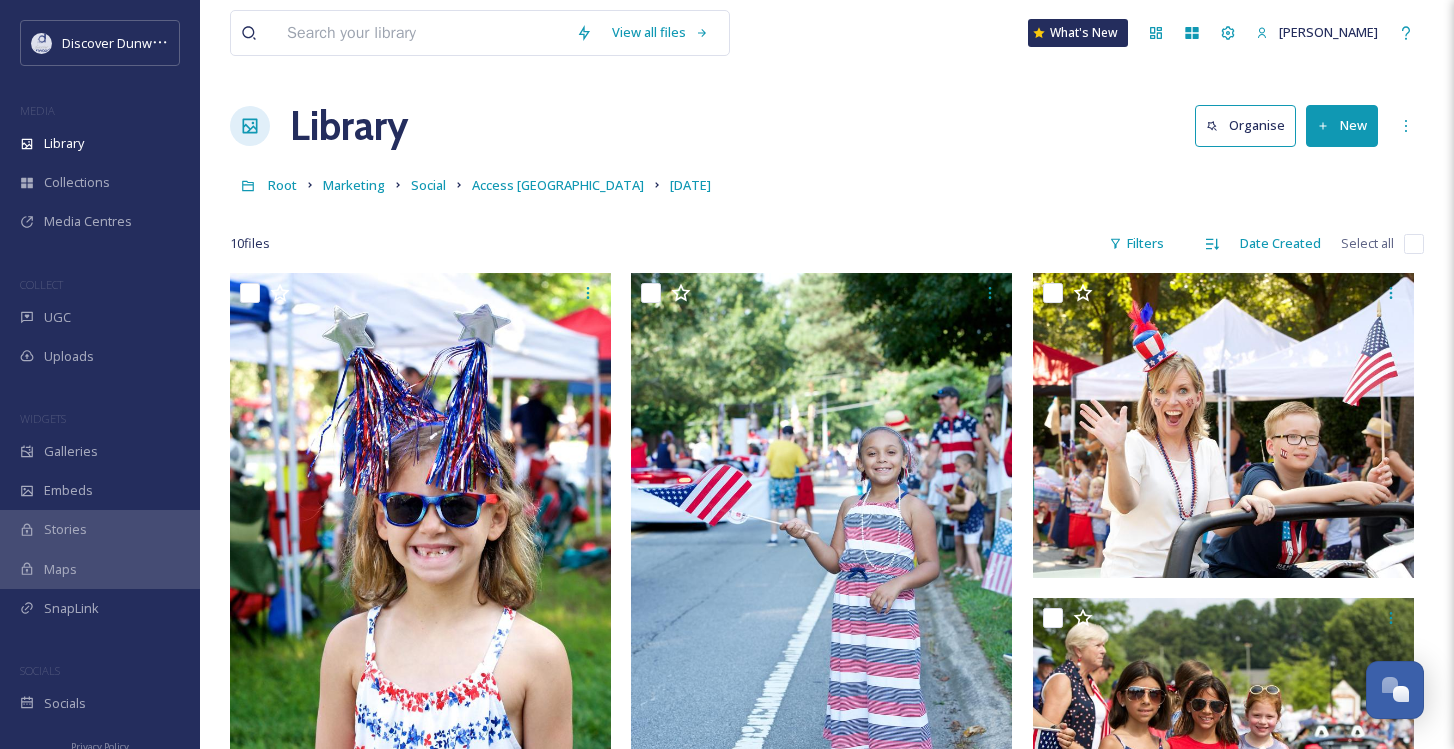 click at bounding box center [421, 33] 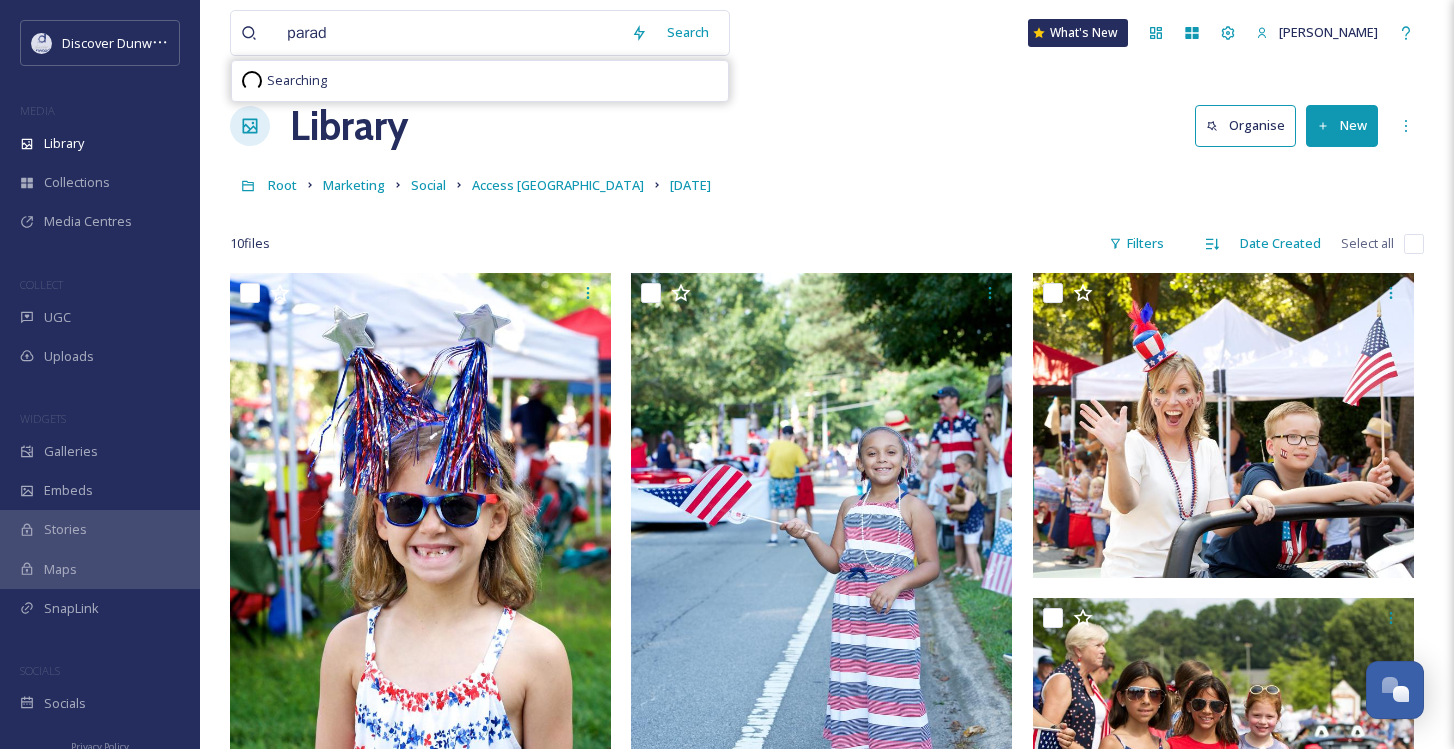 type on "parade" 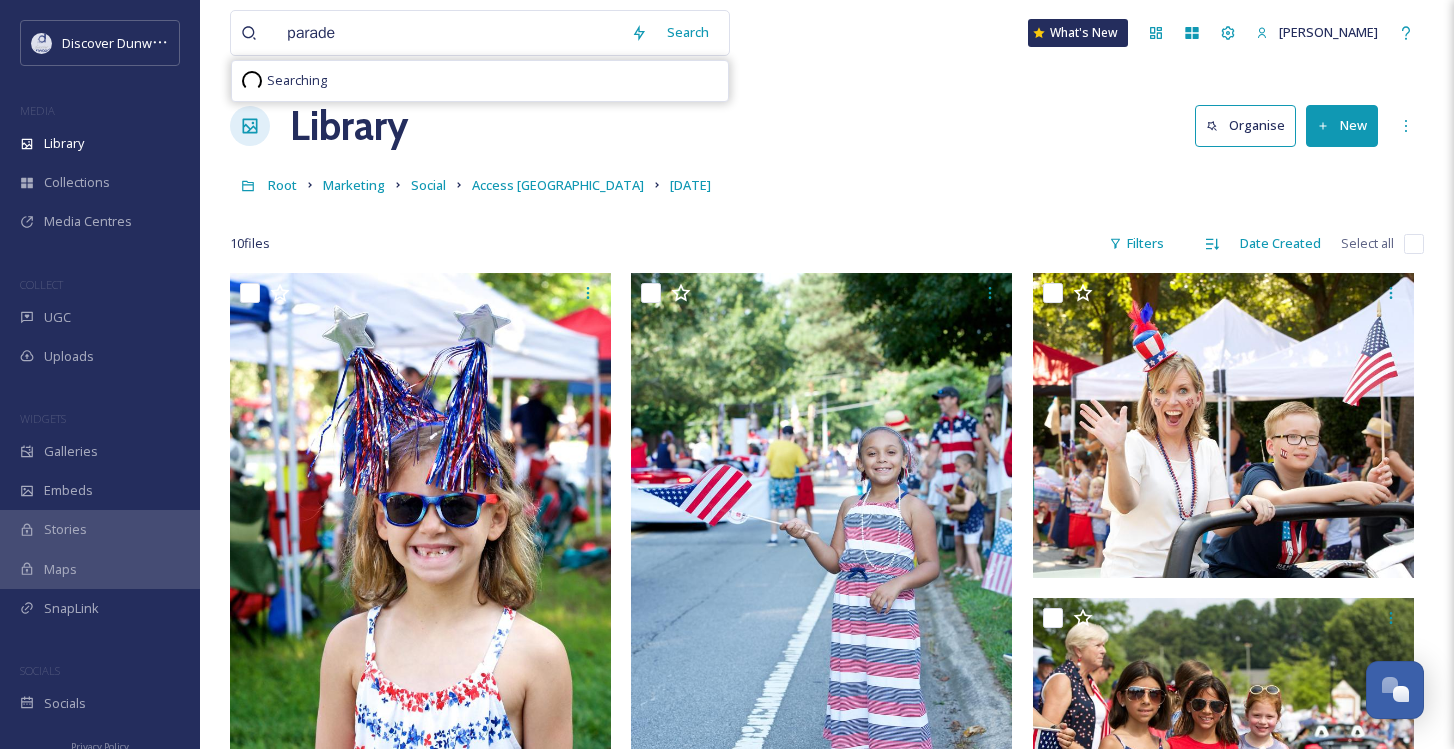type 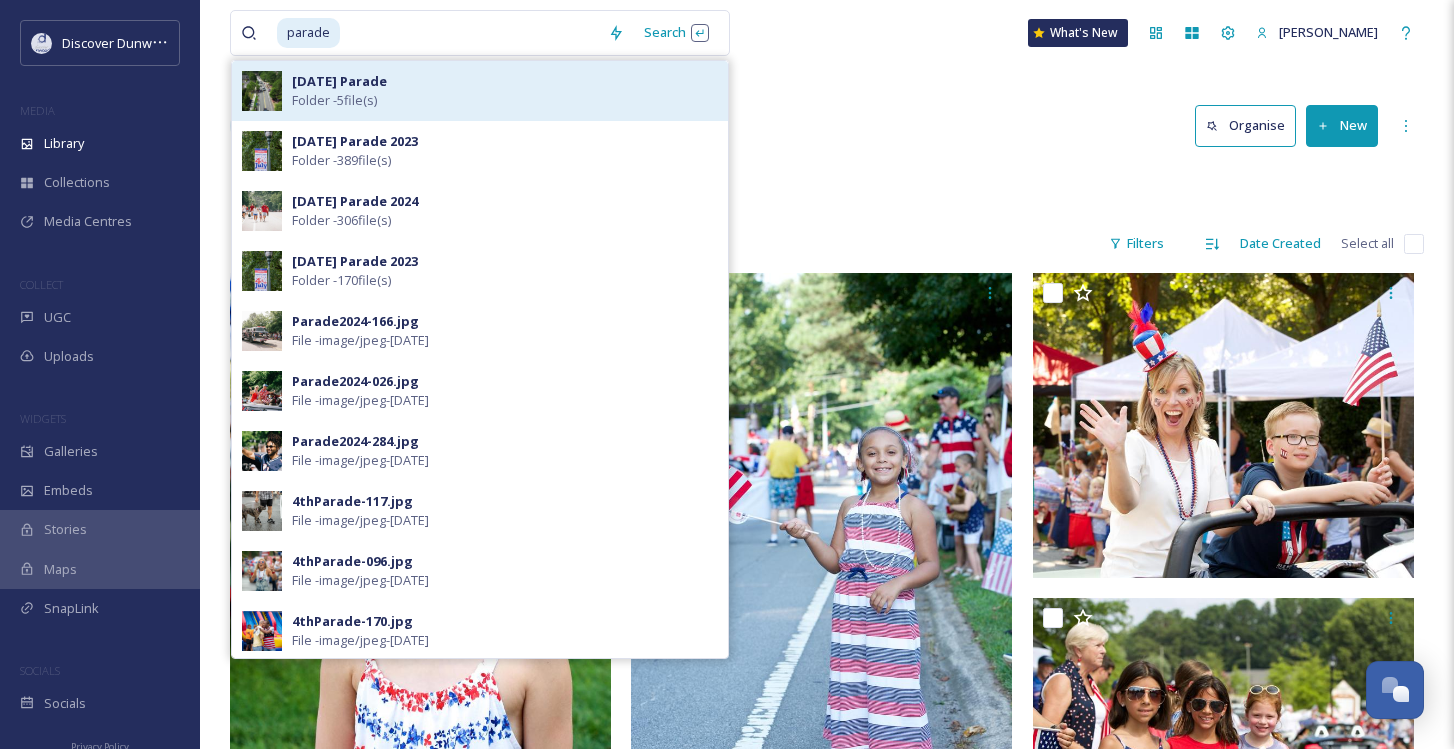 click on "[DATE] Parade Folder  -  5  file(s)" at bounding box center (505, 91) 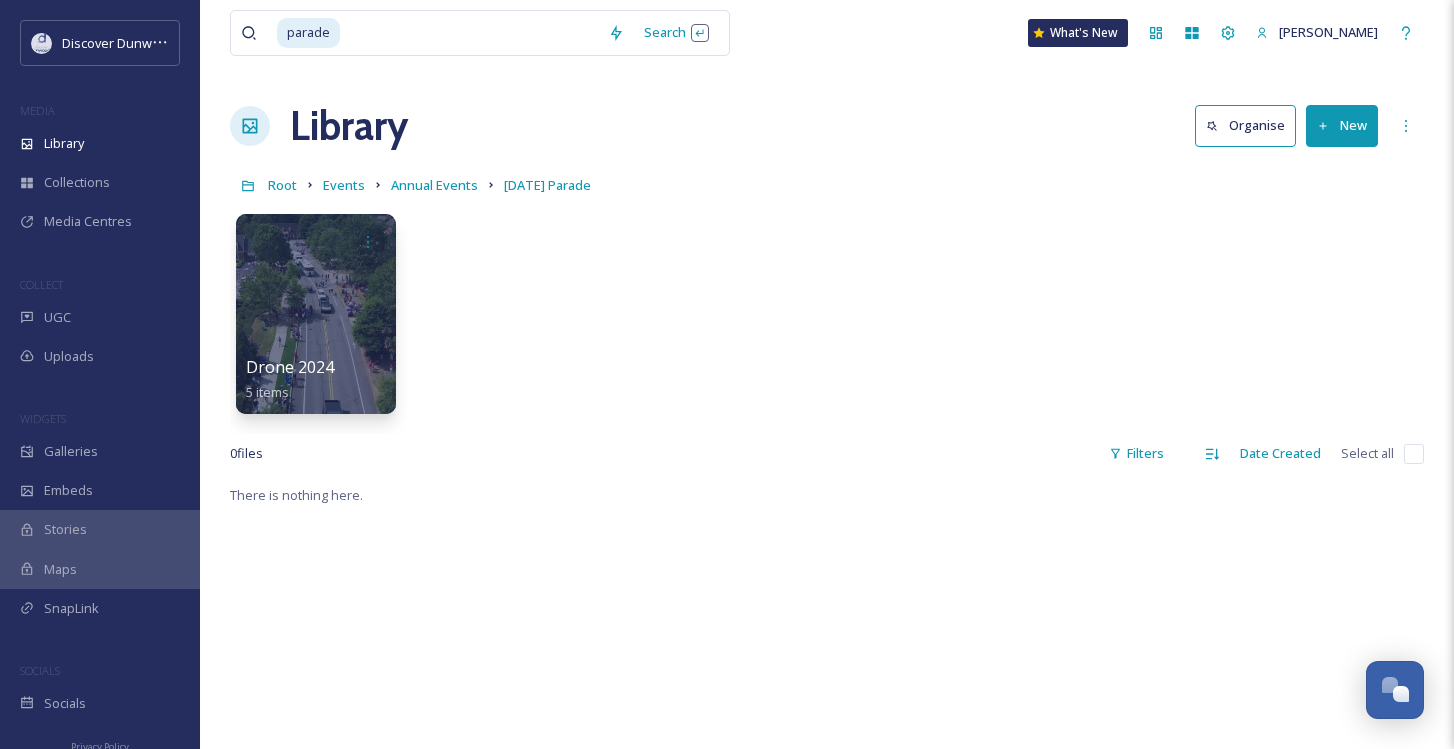 click at bounding box center [470, 33] 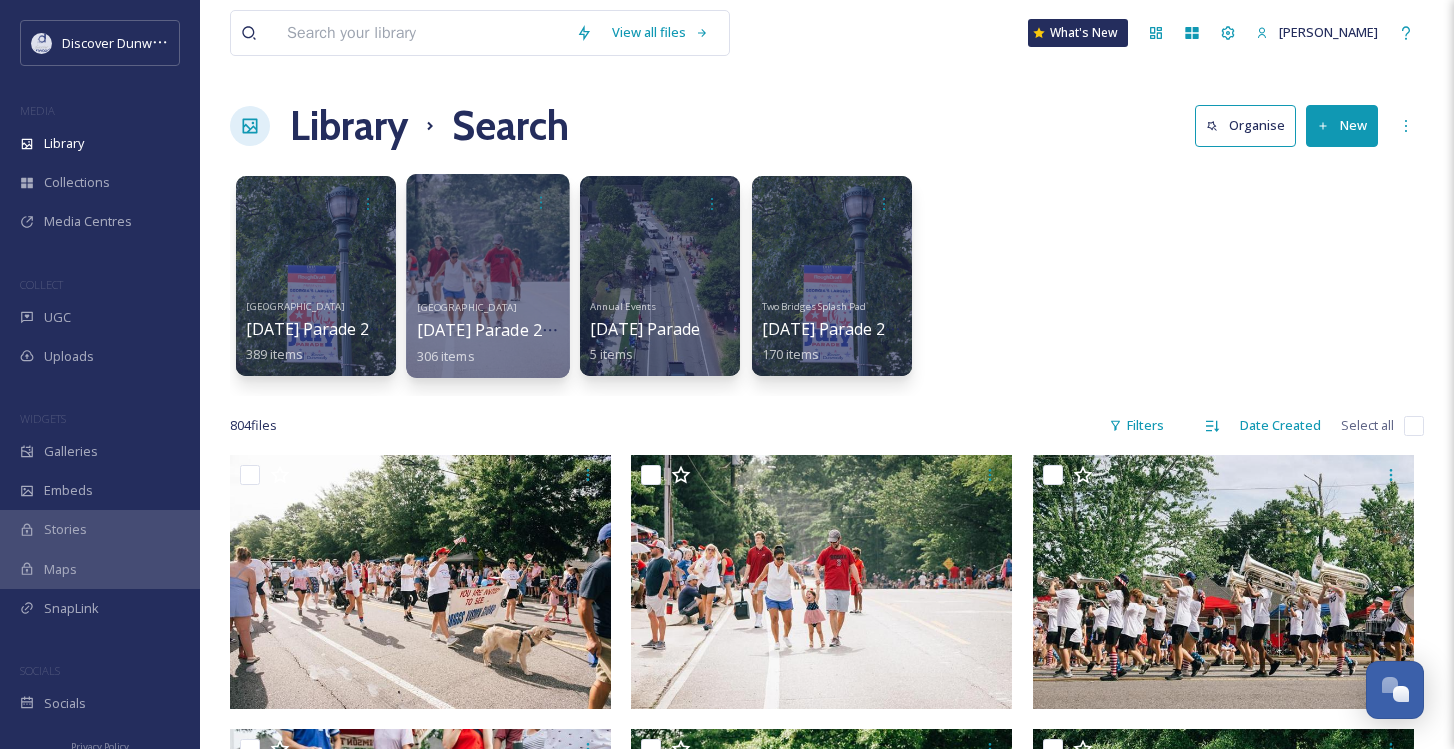 click at bounding box center [487, 276] 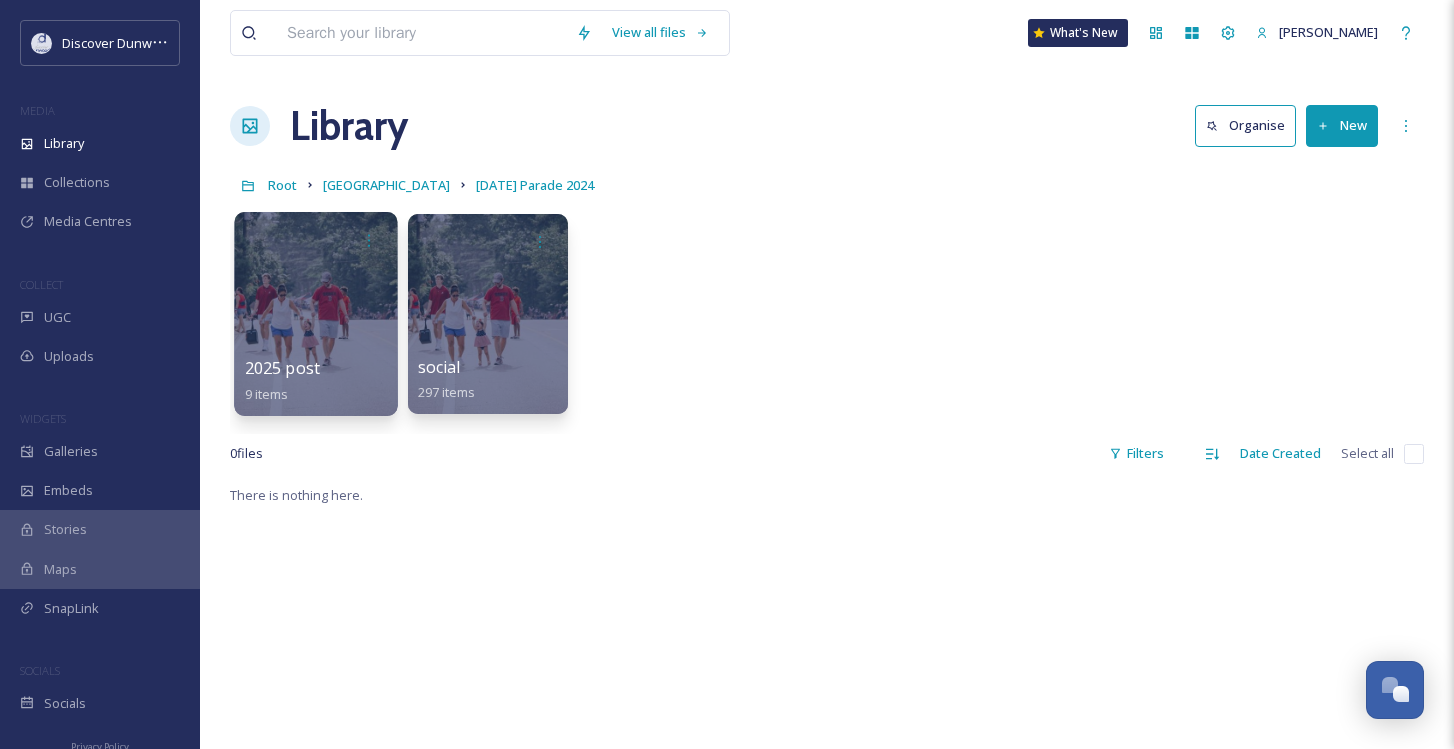 click at bounding box center (315, 314) 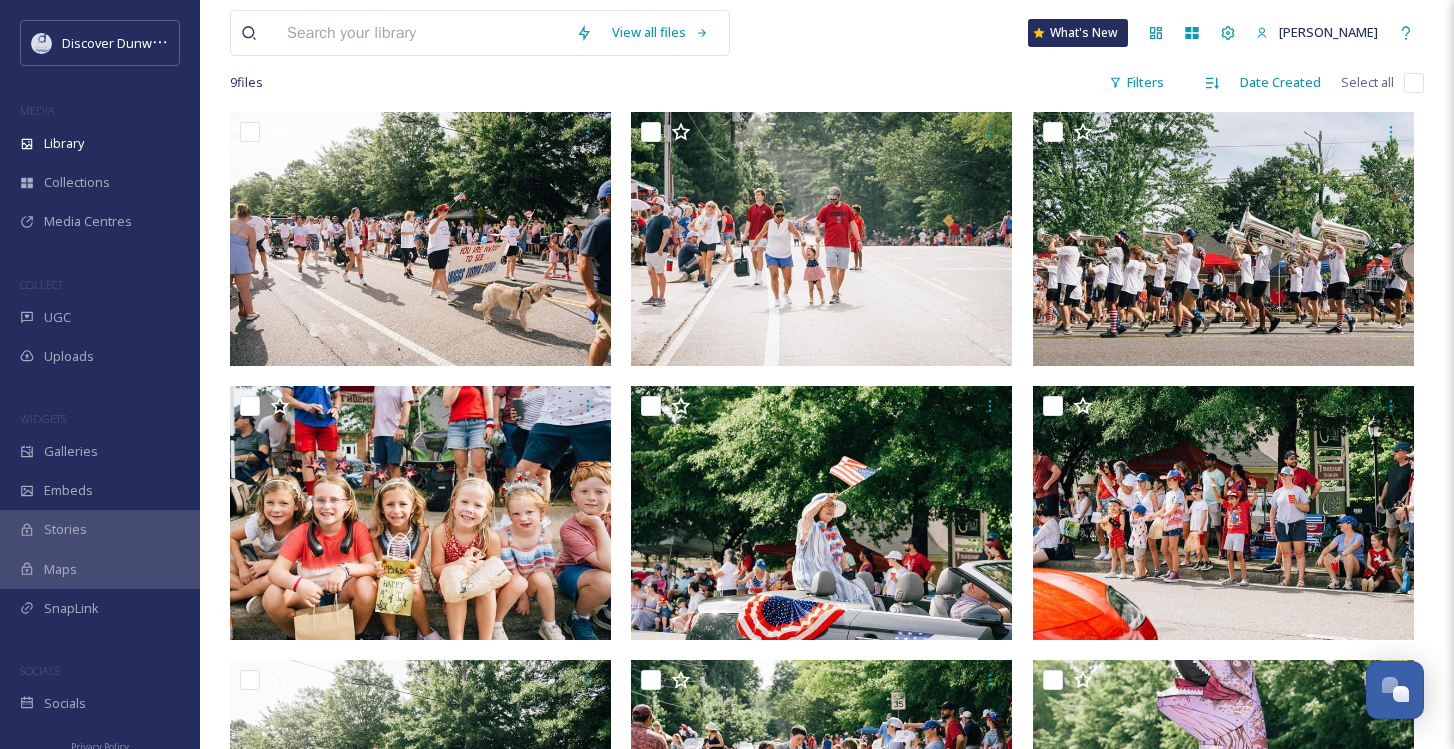 scroll, scrollTop: 150, scrollLeft: 0, axis: vertical 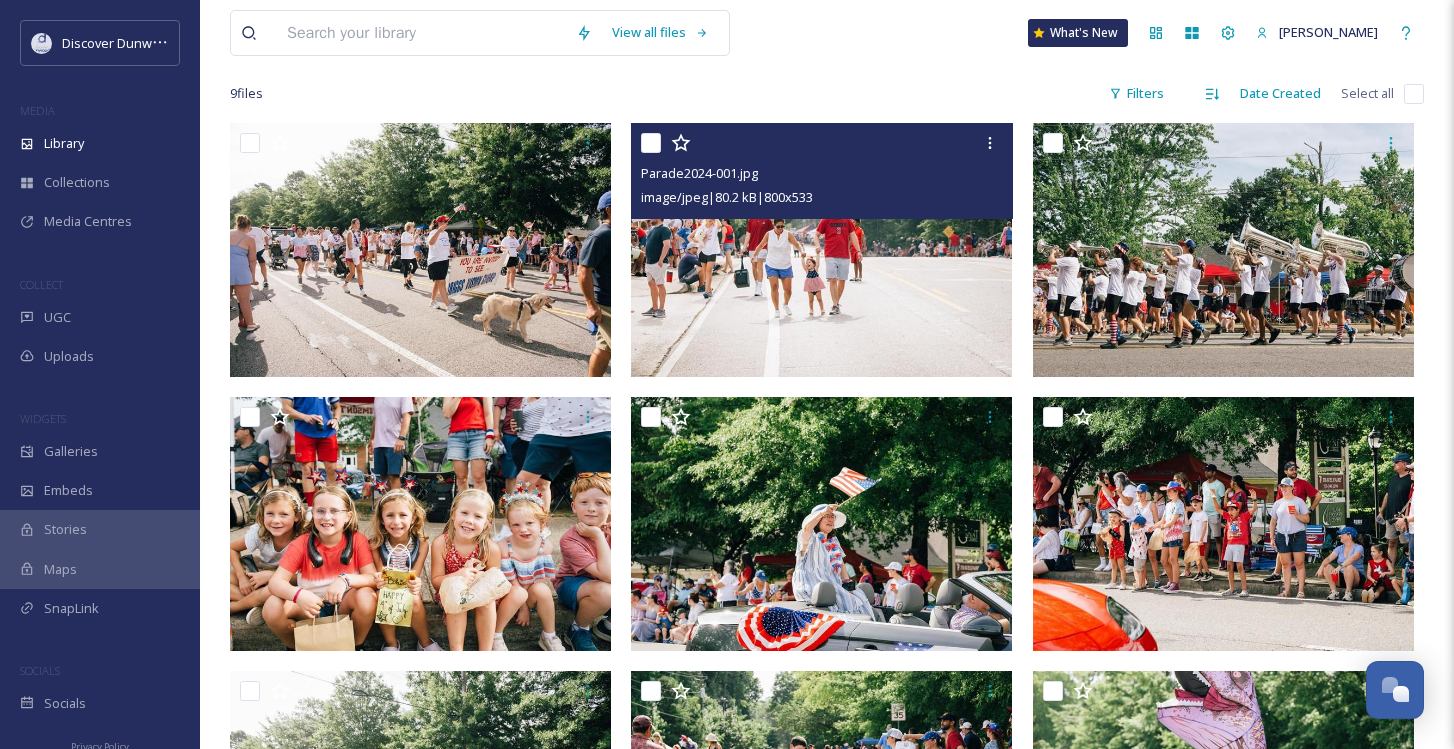 click at bounding box center [821, 250] 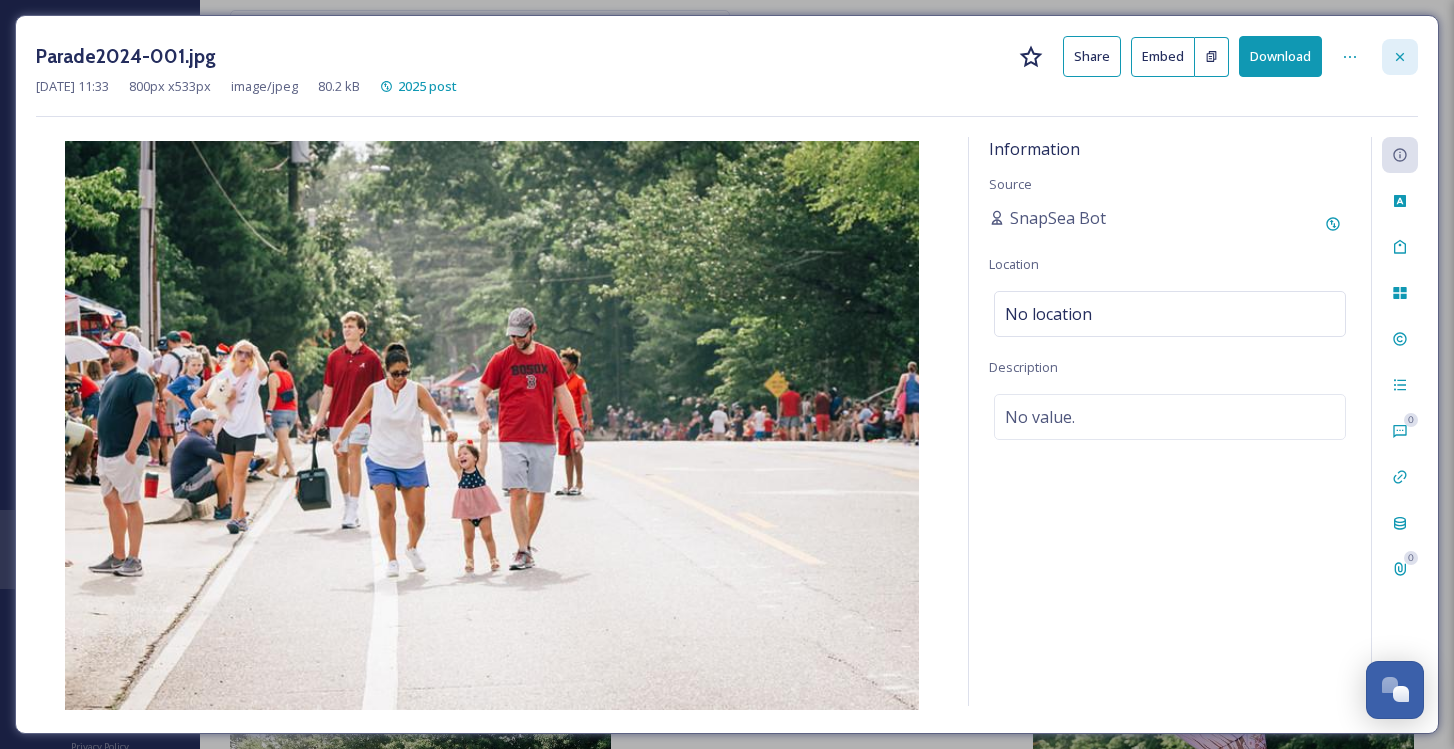 click 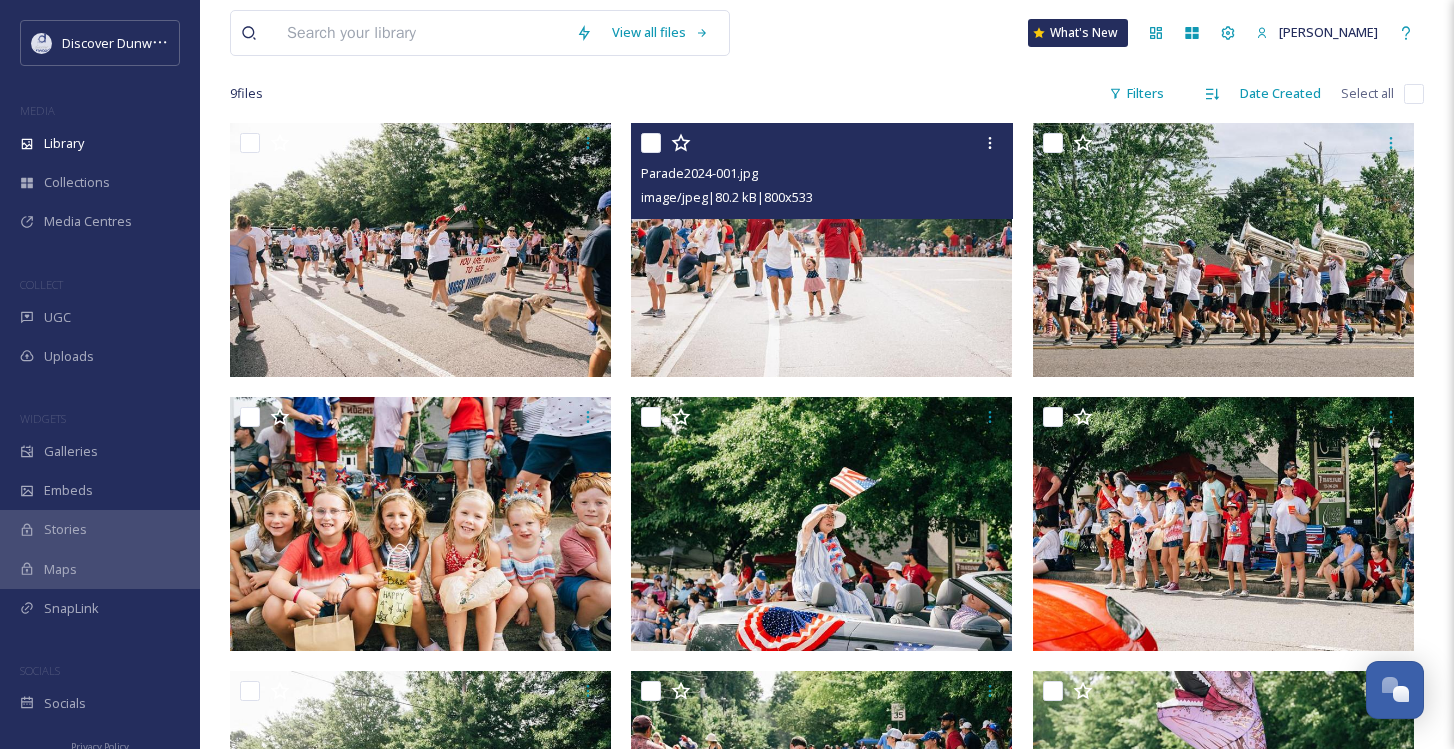 click at bounding box center (421, 33) 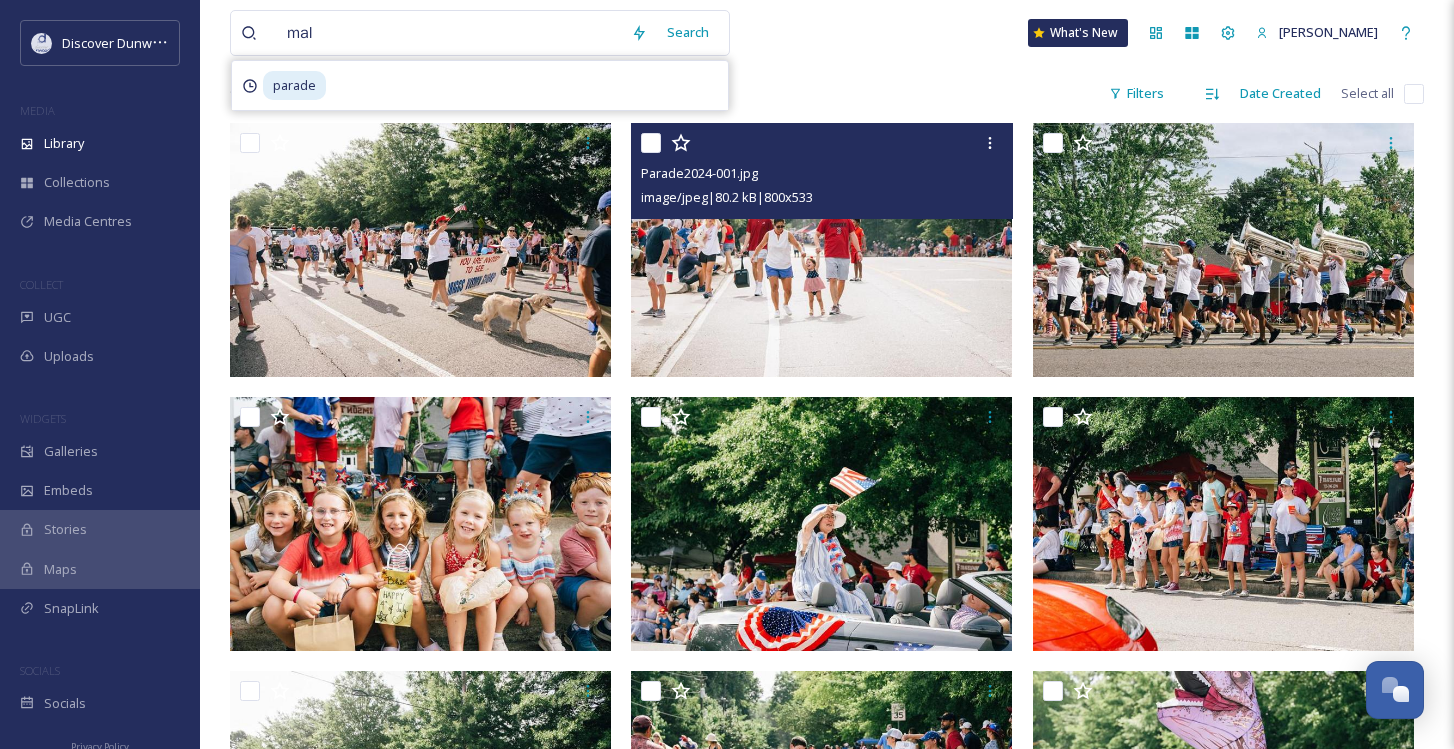 type on "mall" 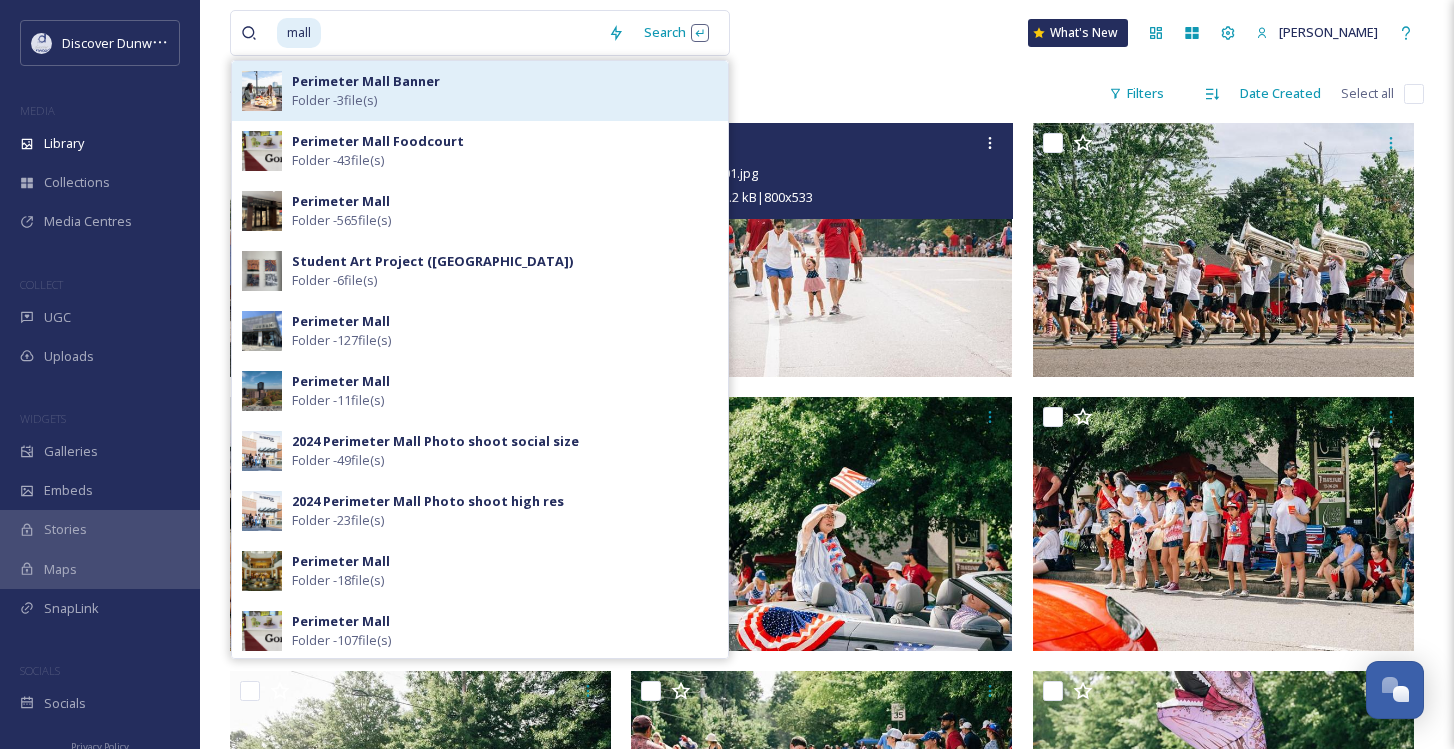click on "Perimeter Mall Banner" at bounding box center (366, 81) 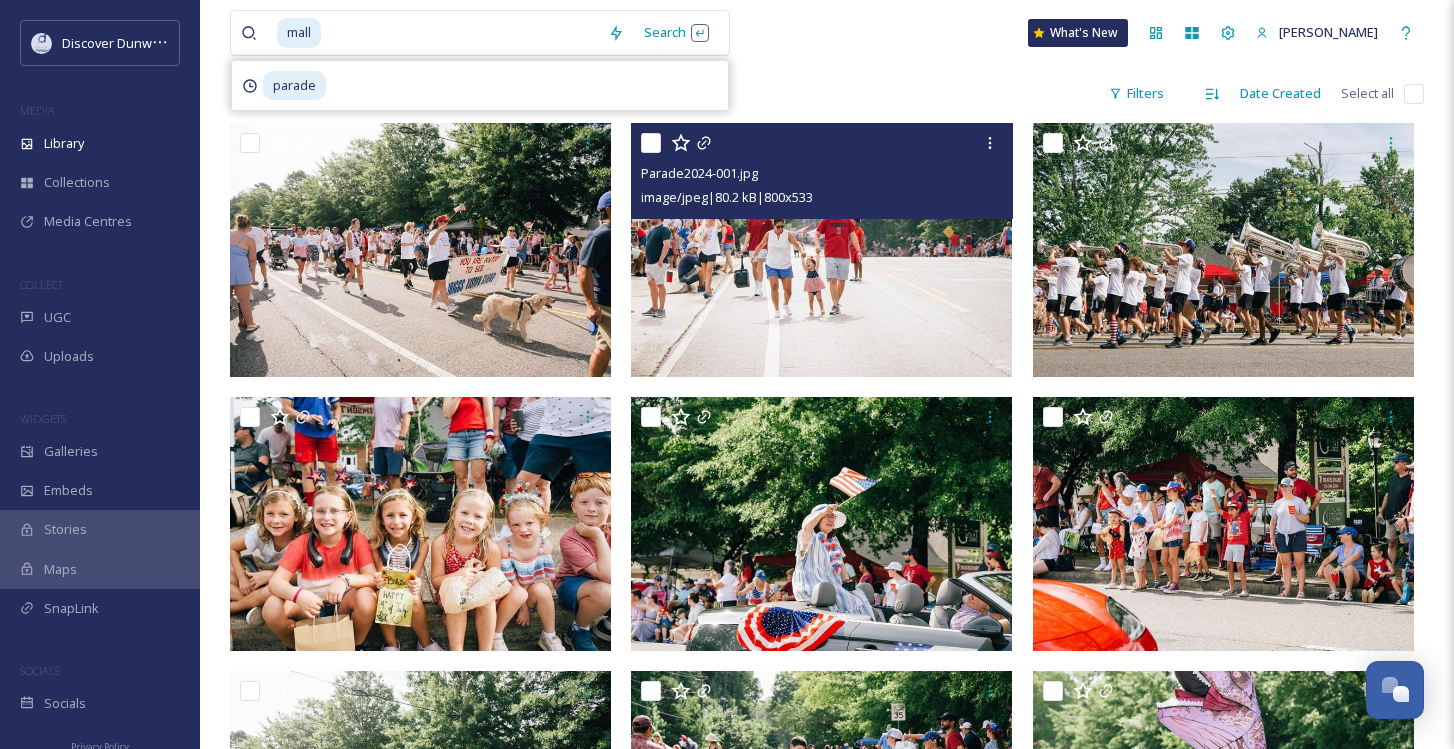scroll, scrollTop: 0, scrollLeft: 0, axis: both 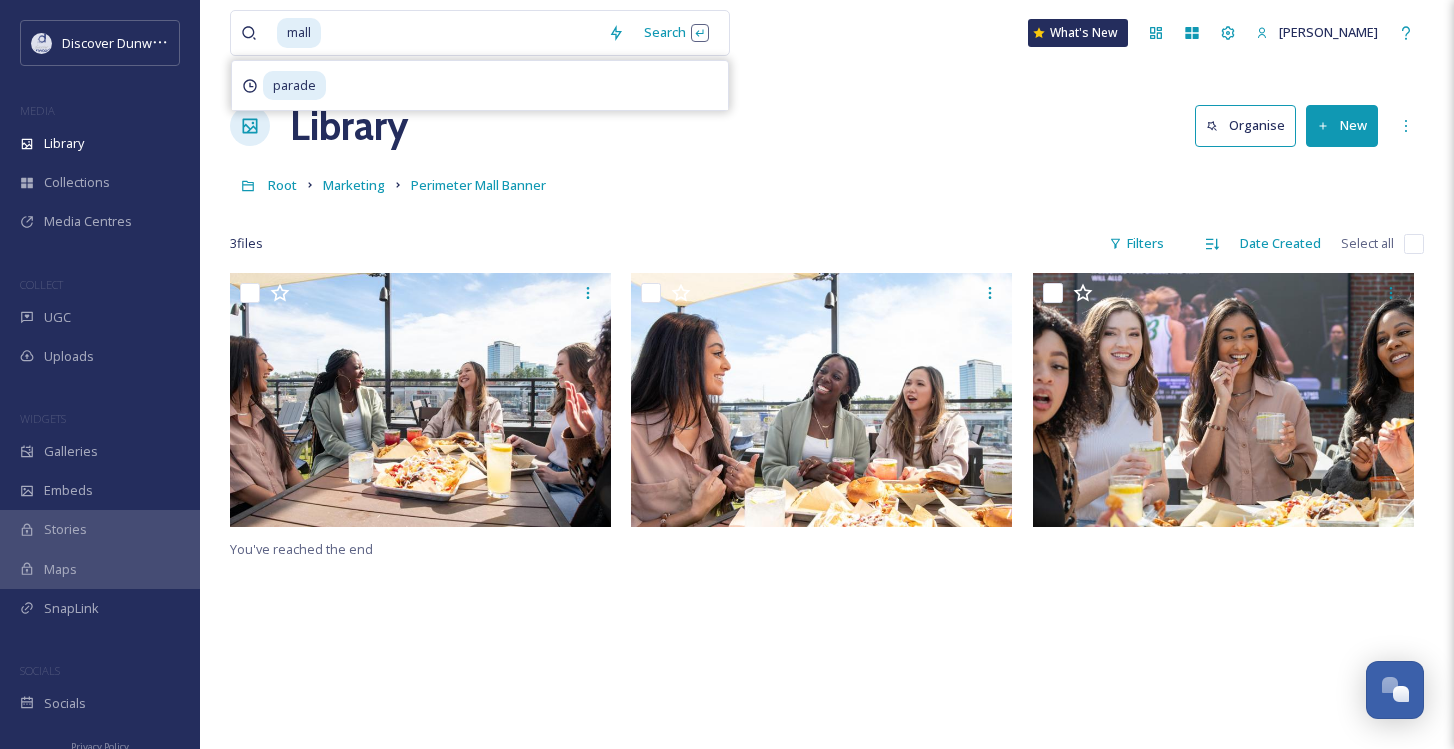 click at bounding box center (460, 33) 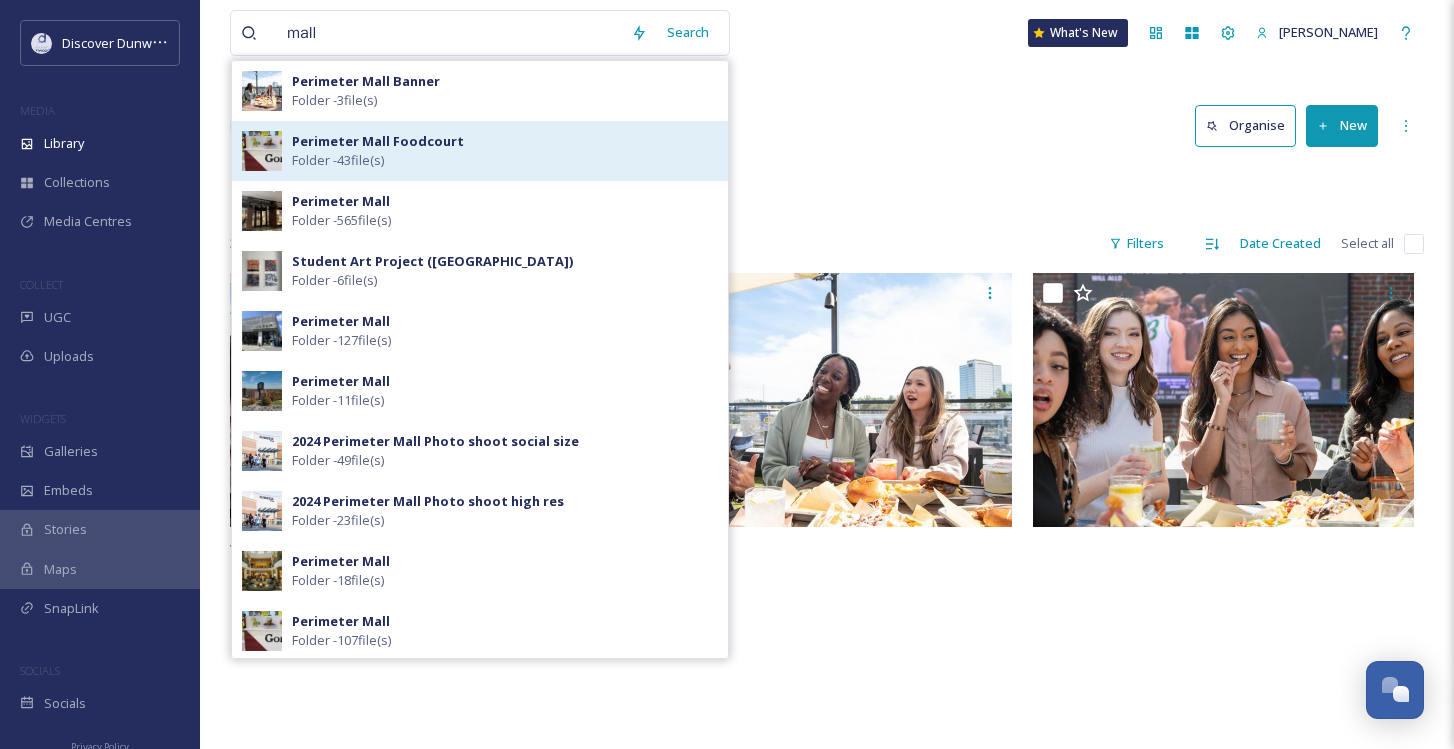 click on "Perimeter Mall Foodcourt" at bounding box center (378, 141) 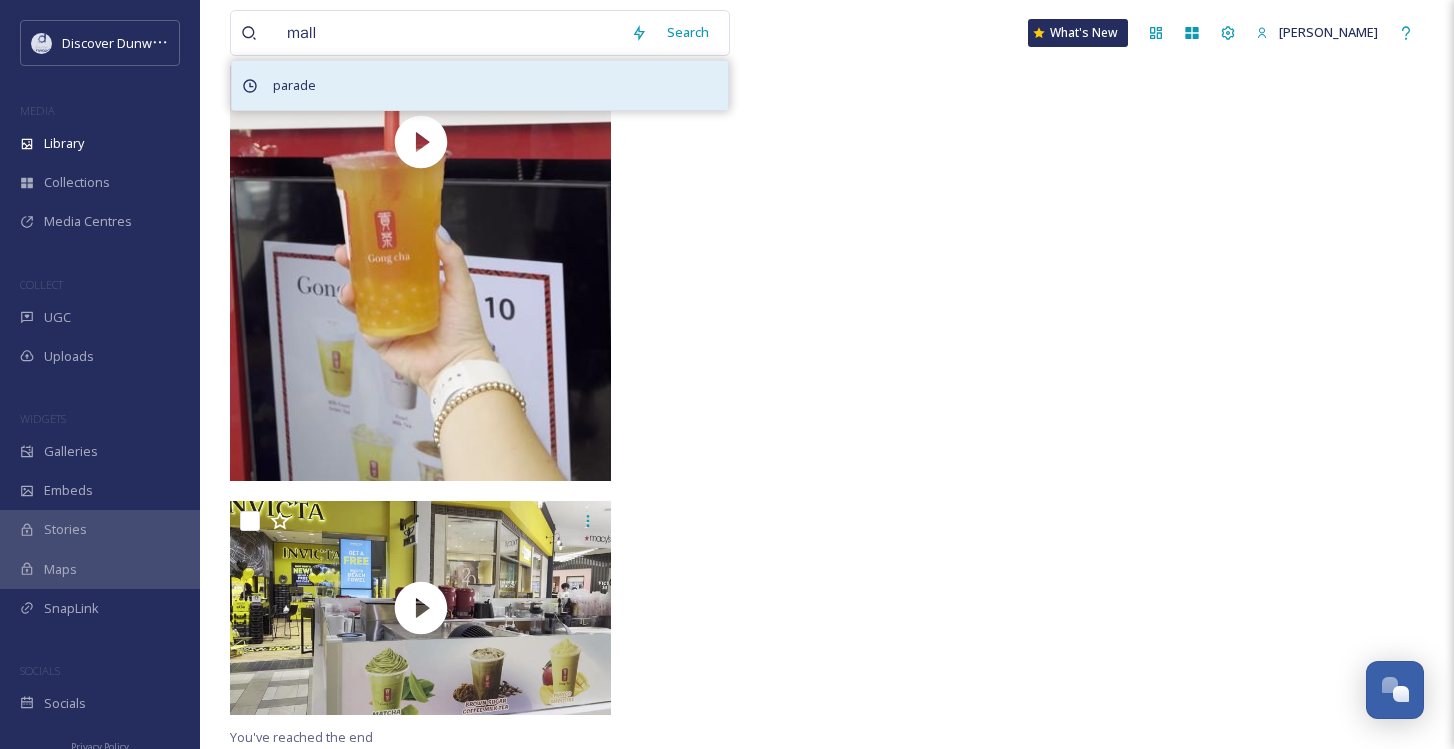 scroll, scrollTop: 9535, scrollLeft: 0, axis: vertical 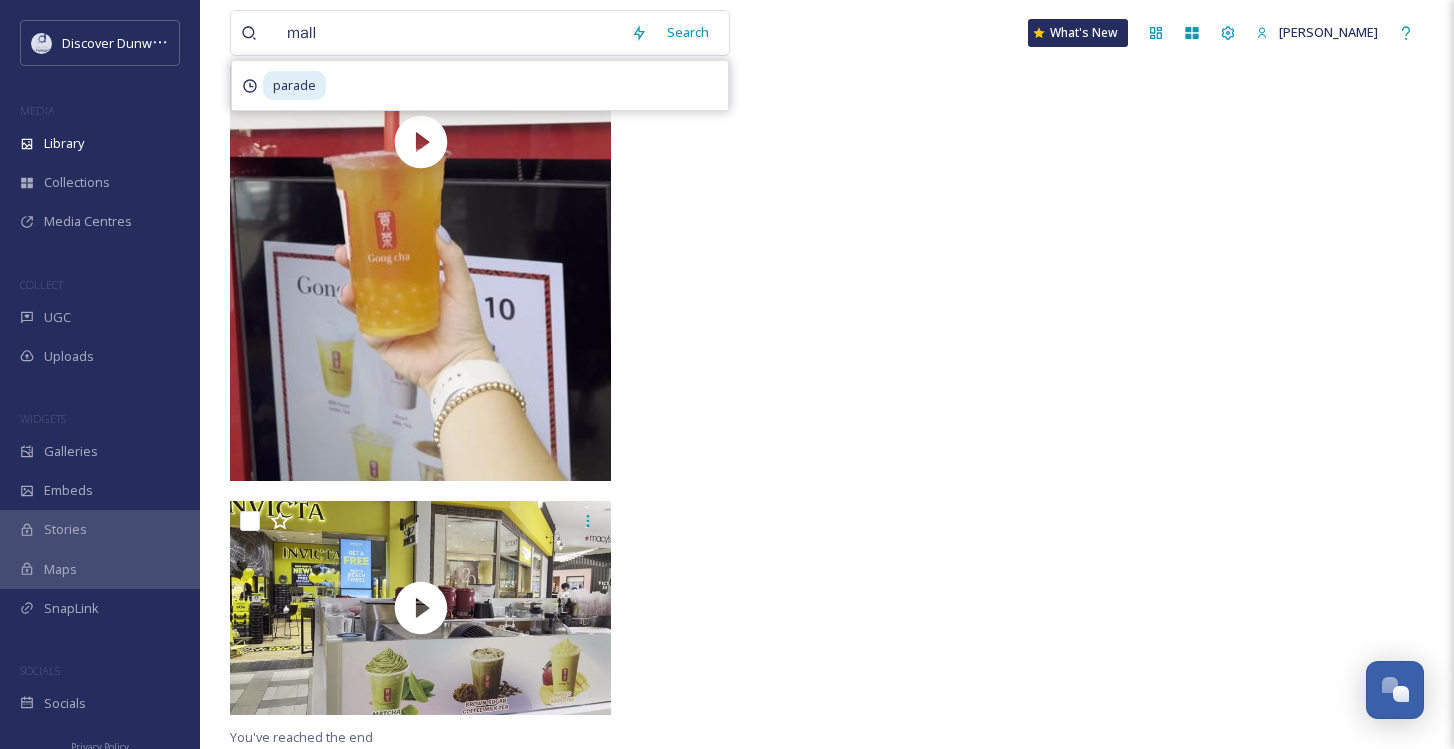 click on "mall" at bounding box center (449, 33) 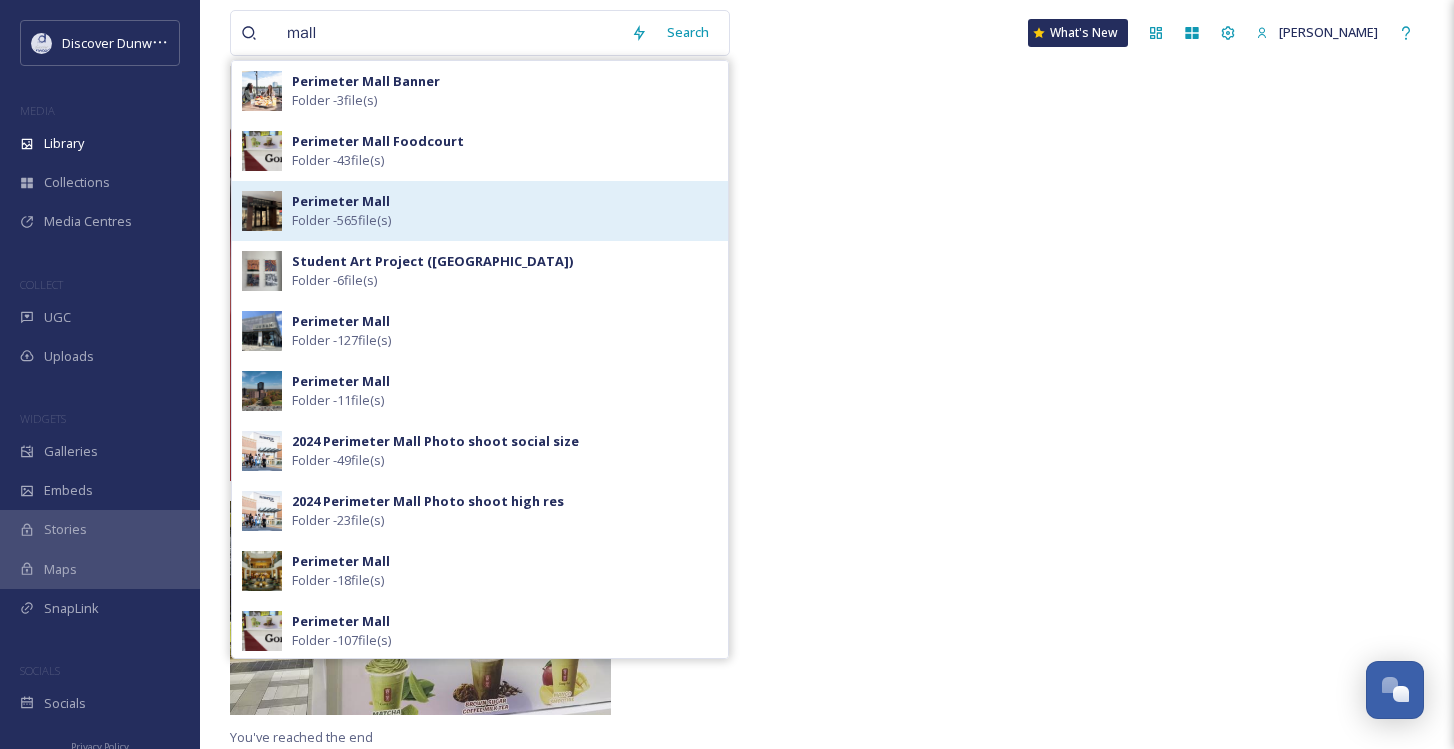 type on "mall" 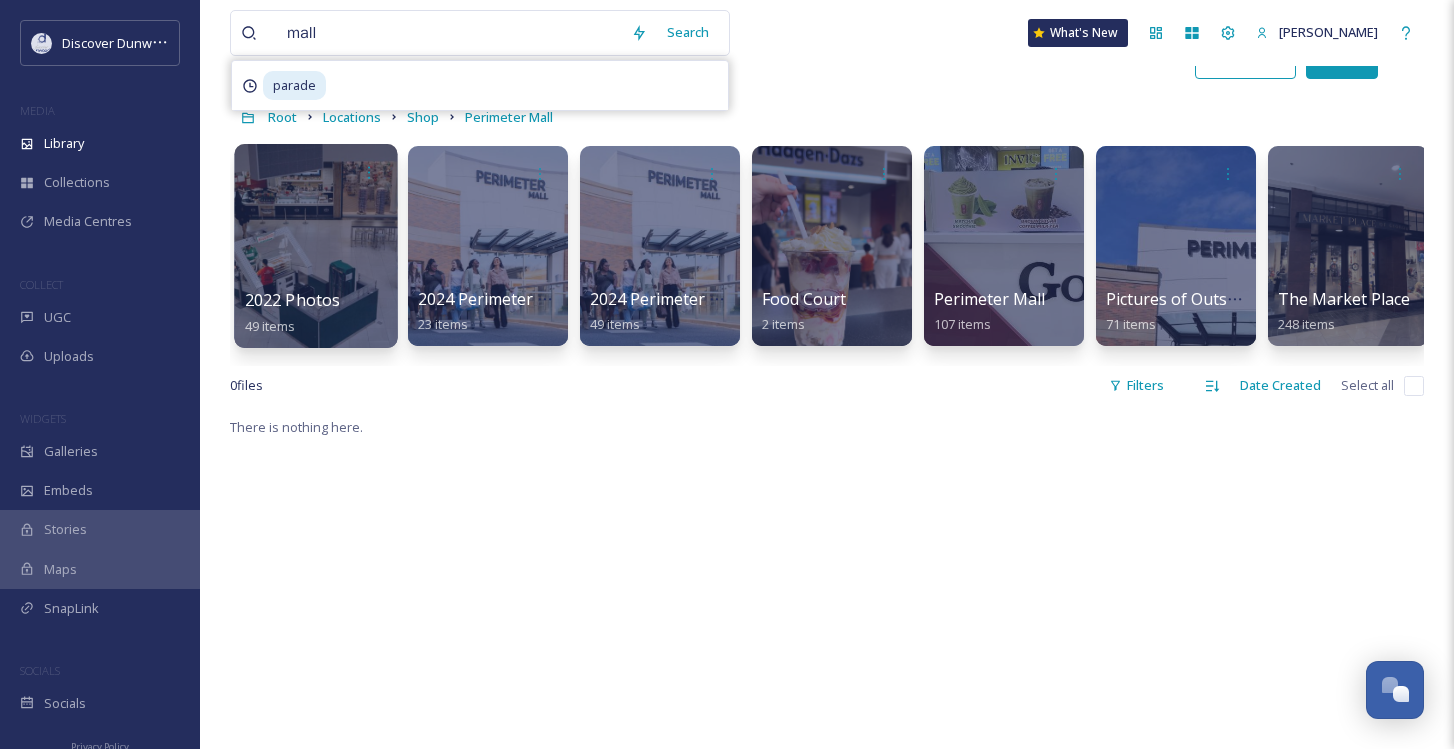 scroll, scrollTop: 60, scrollLeft: 0, axis: vertical 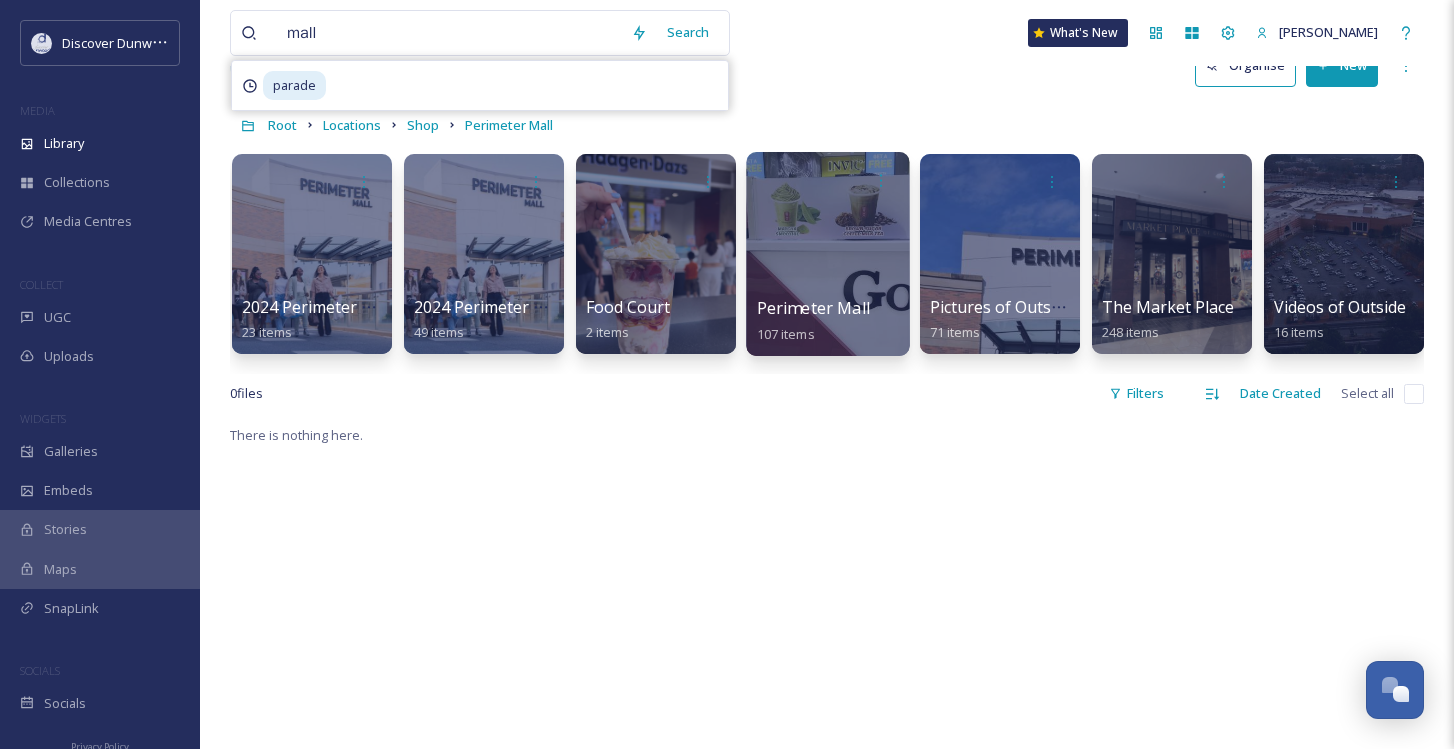 click at bounding box center (827, 254) 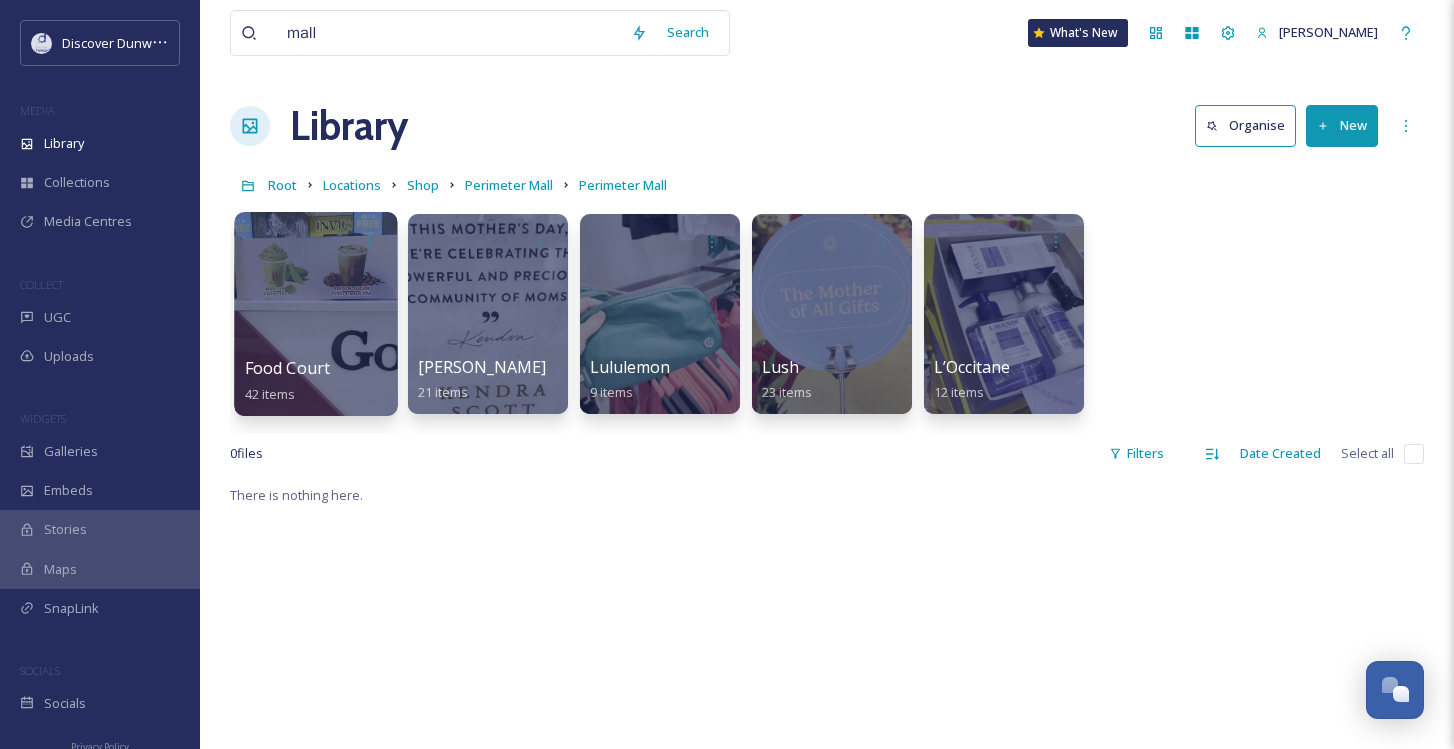 click at bounding box center (315, 314) 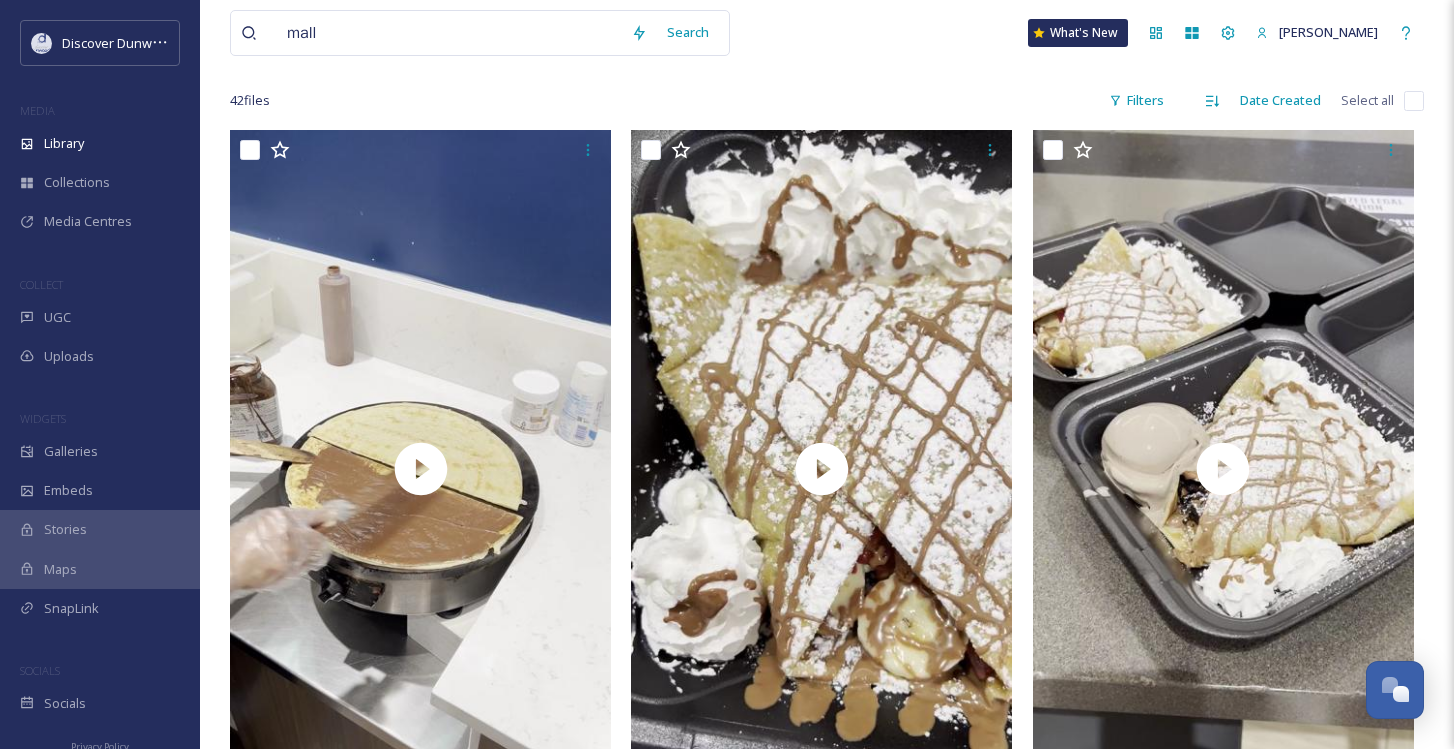 scroll, scrollTop: 145, scrollLeft: 0, axis: vertical 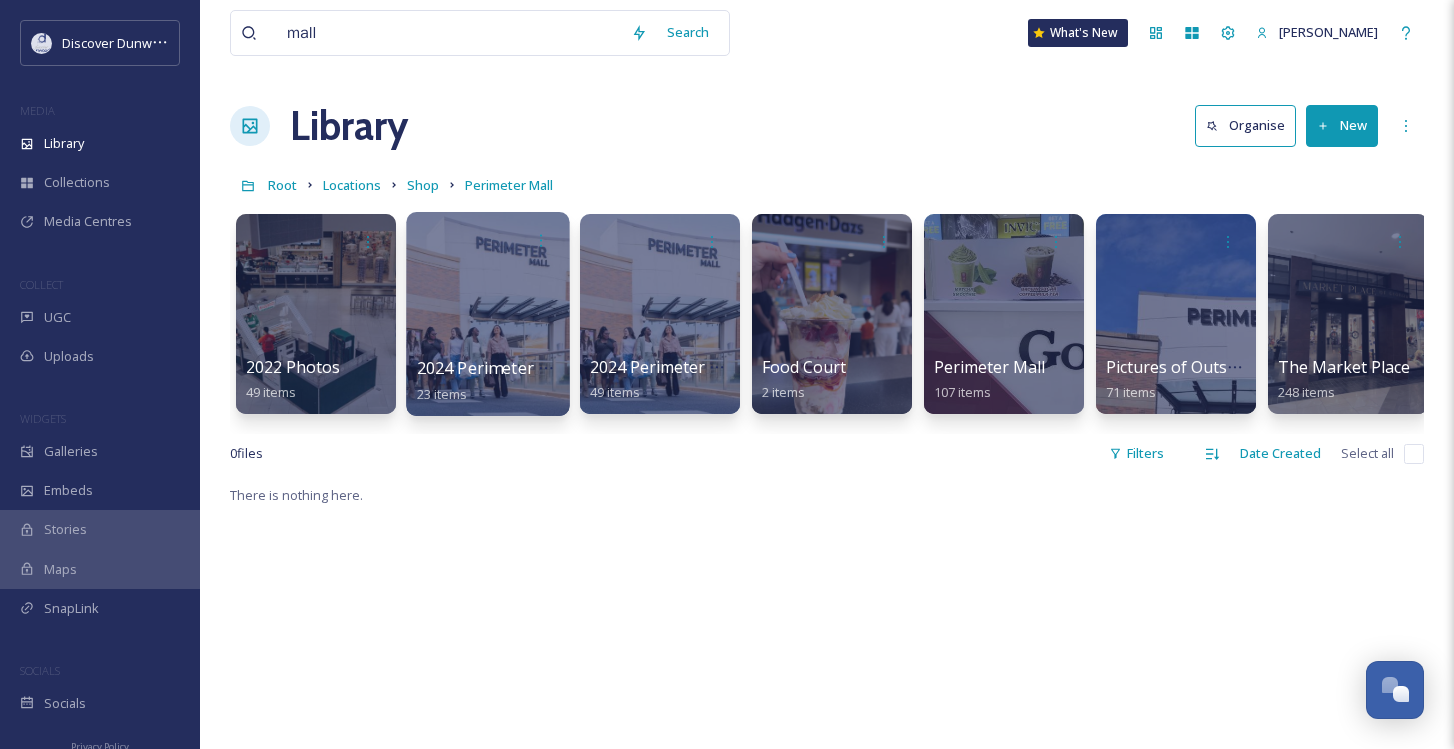 click at bounding box center [487, 314] 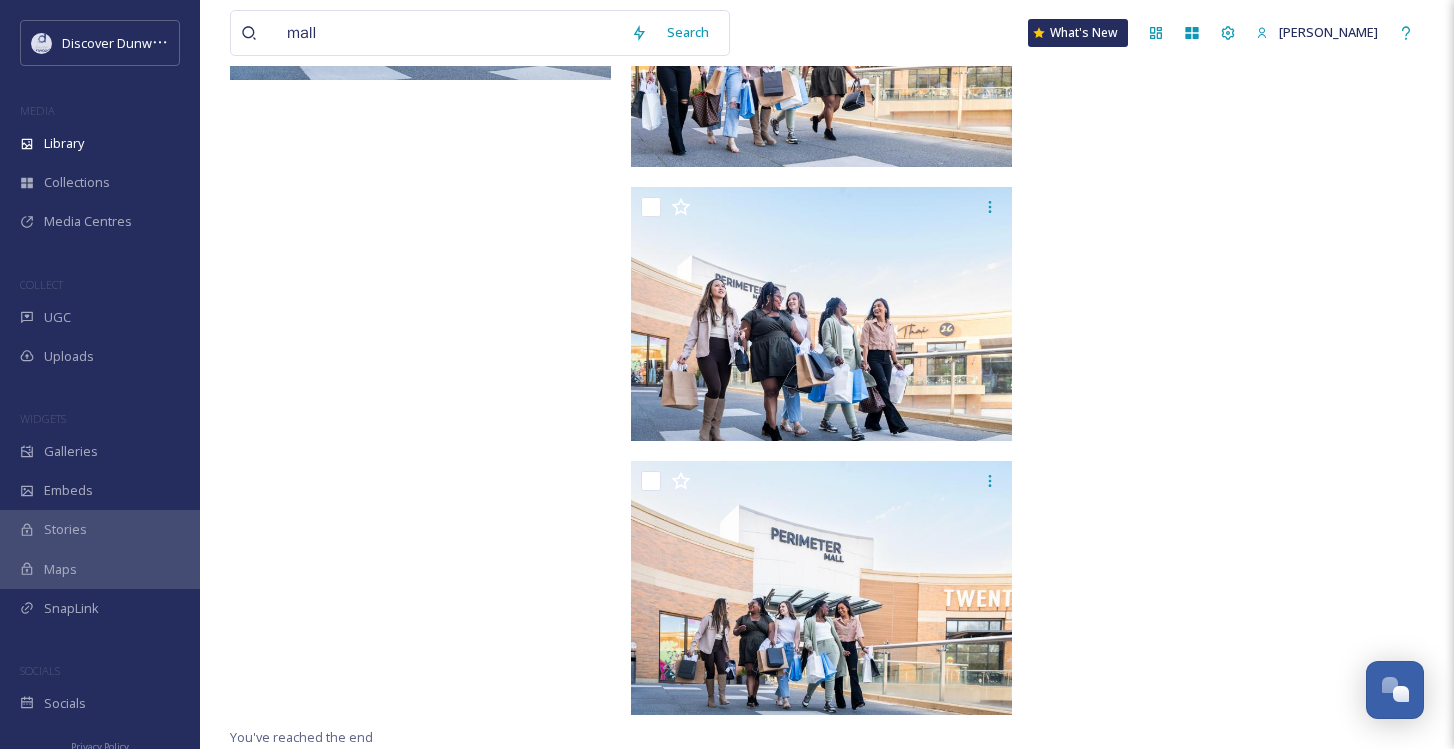 scroll, scrollTop: 2365, scrollLeft: 0, axis: vertical 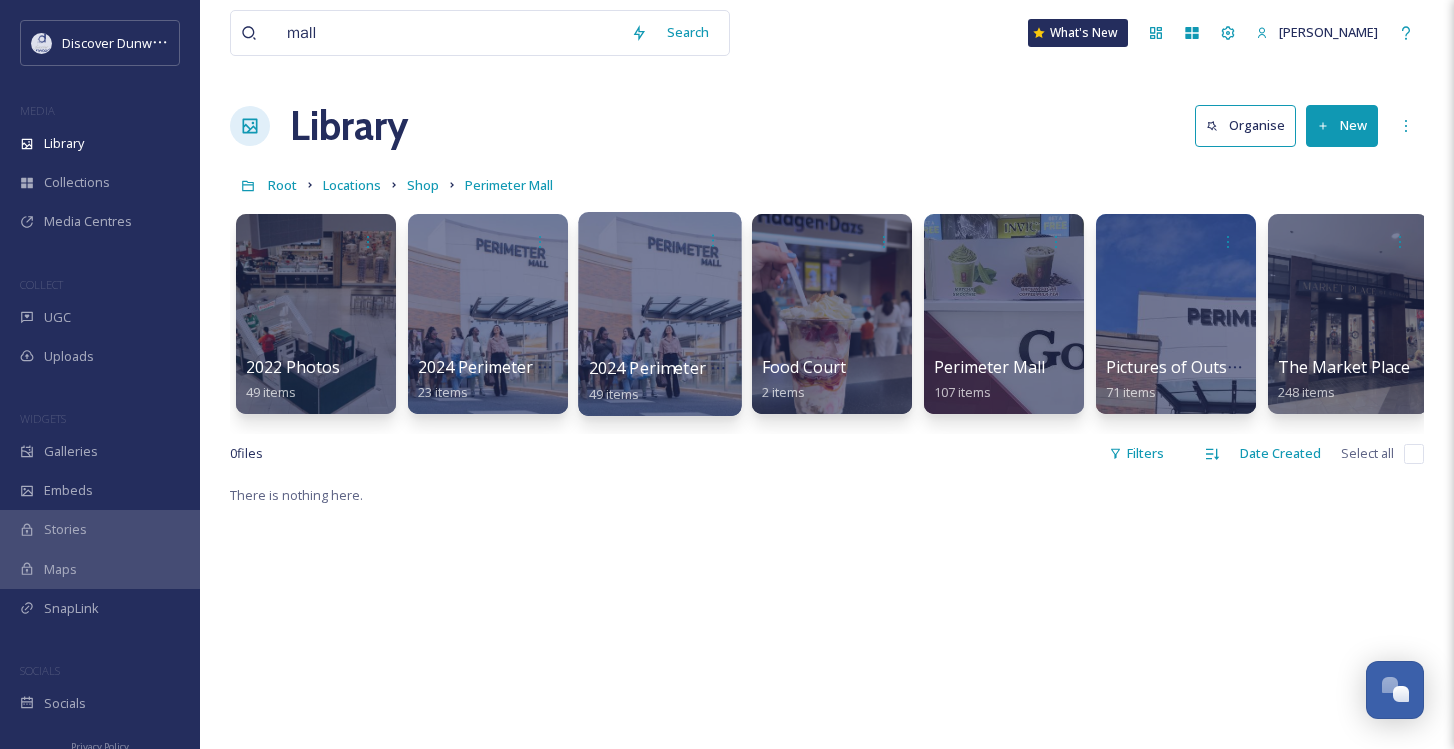 click at bounding box center (659, 314) 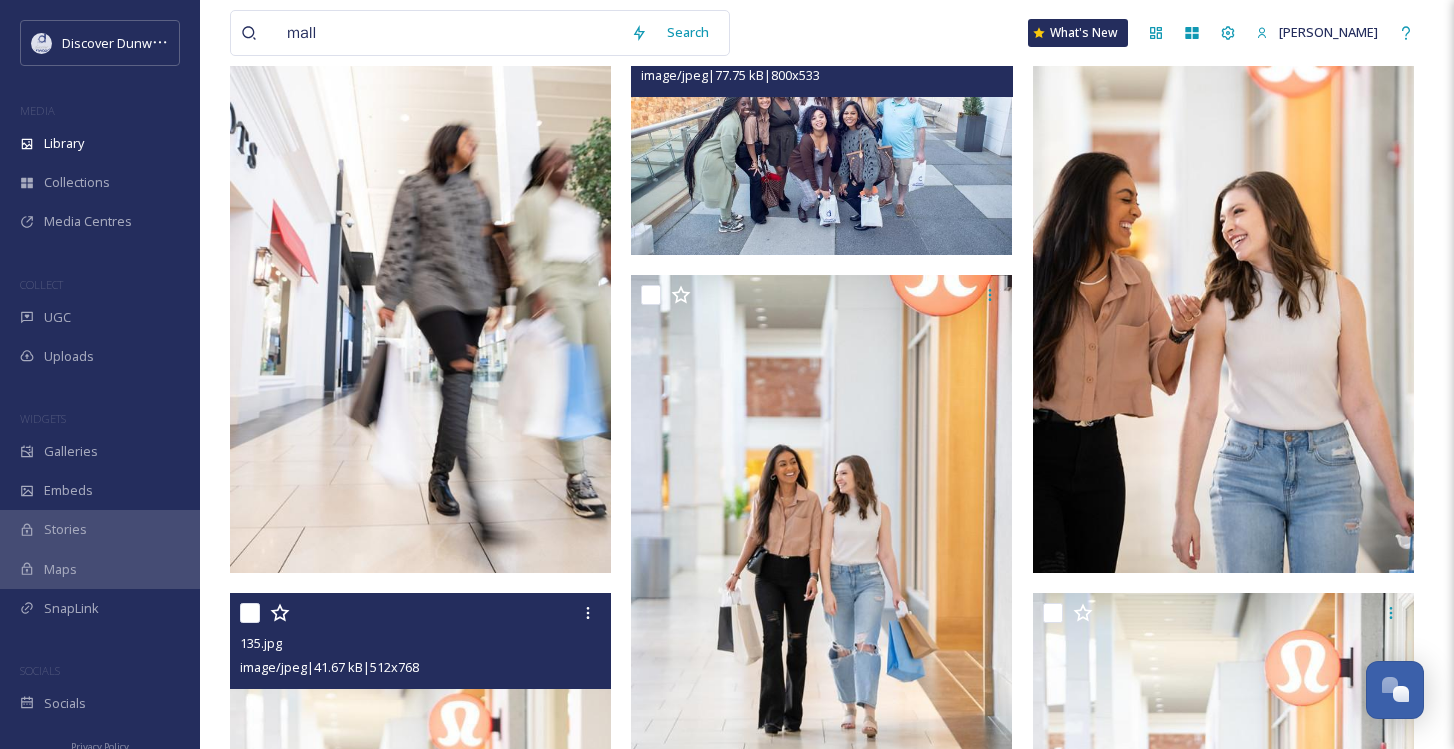 scroll, scrollTop: 228, scrollLeft: 0, axis: vertical 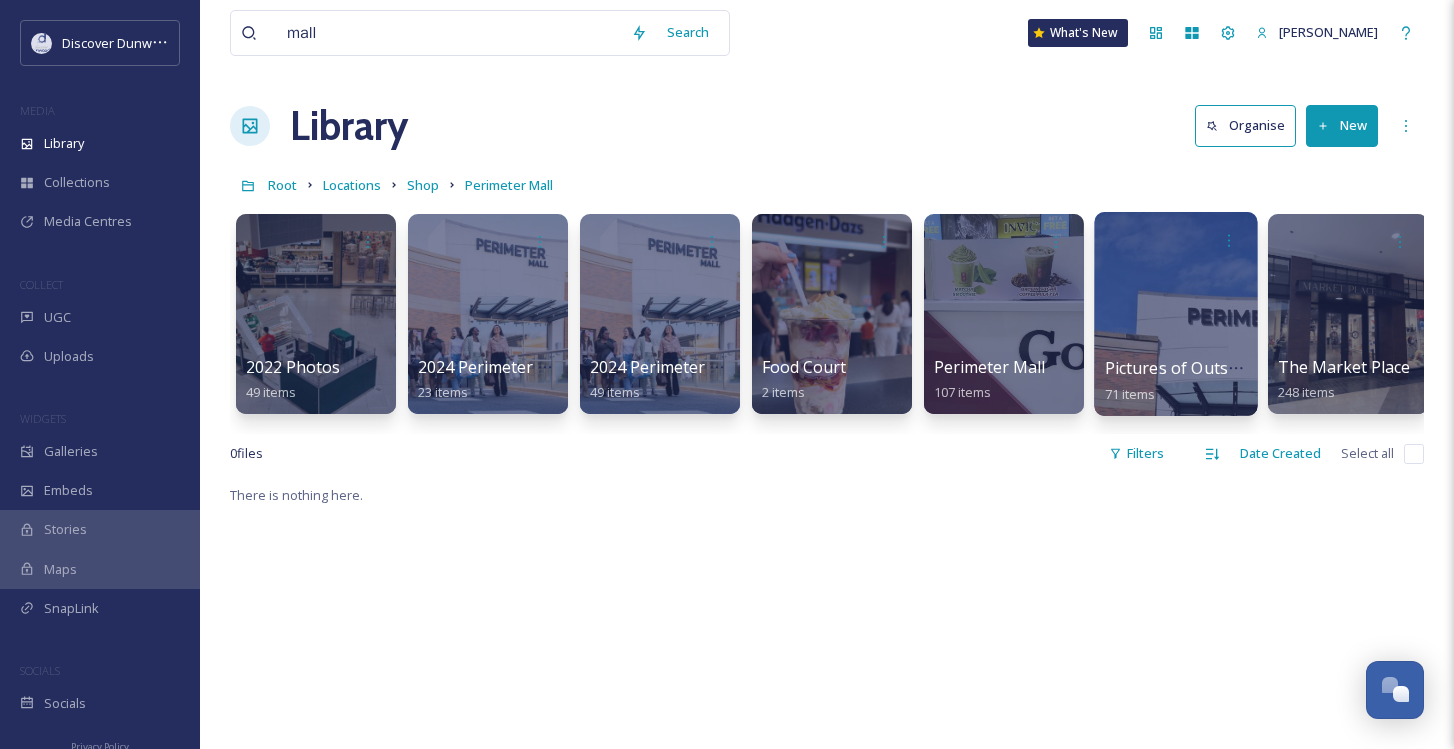 click at bounding box center (1175, 314) 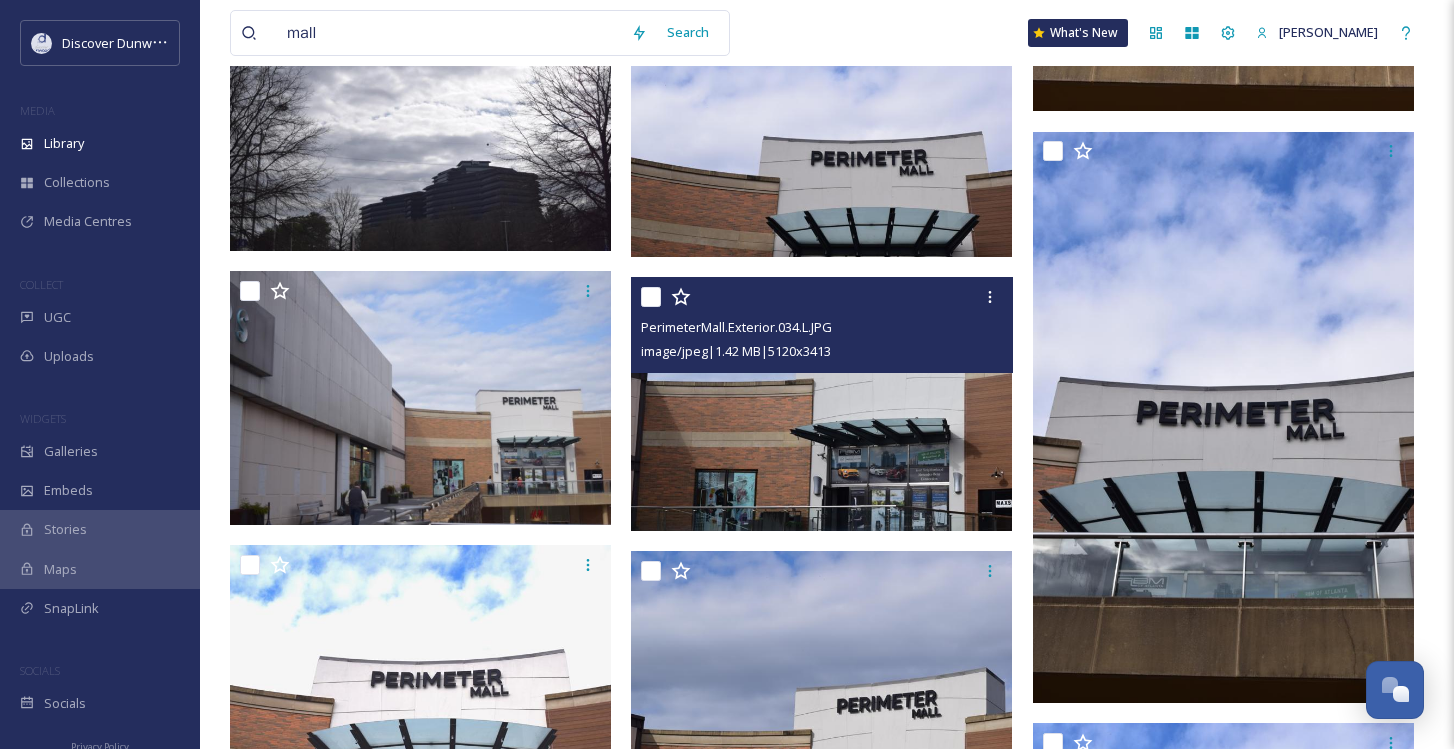 scroll, scrollTop: 6129, scrollLeft: 0, axis: vertical 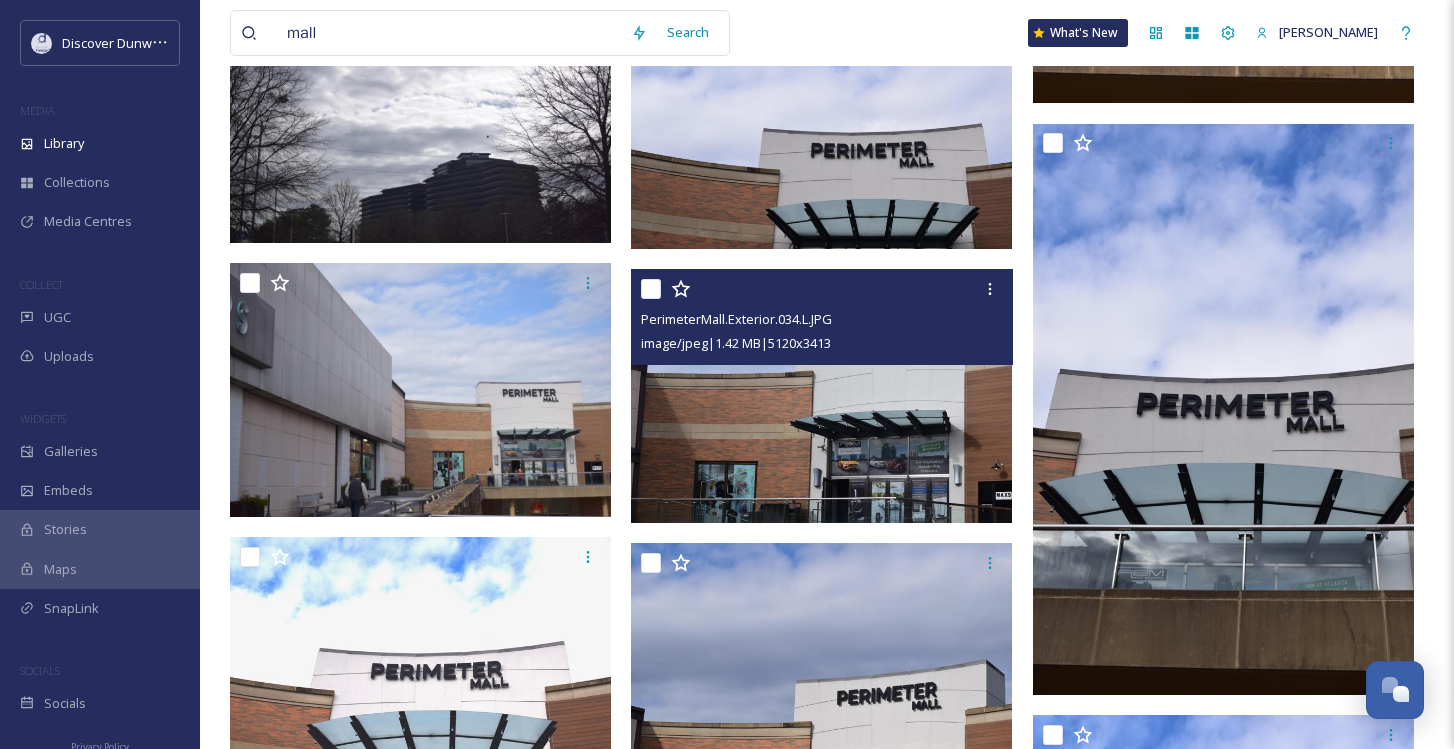 click at bounding box center (821, 396) 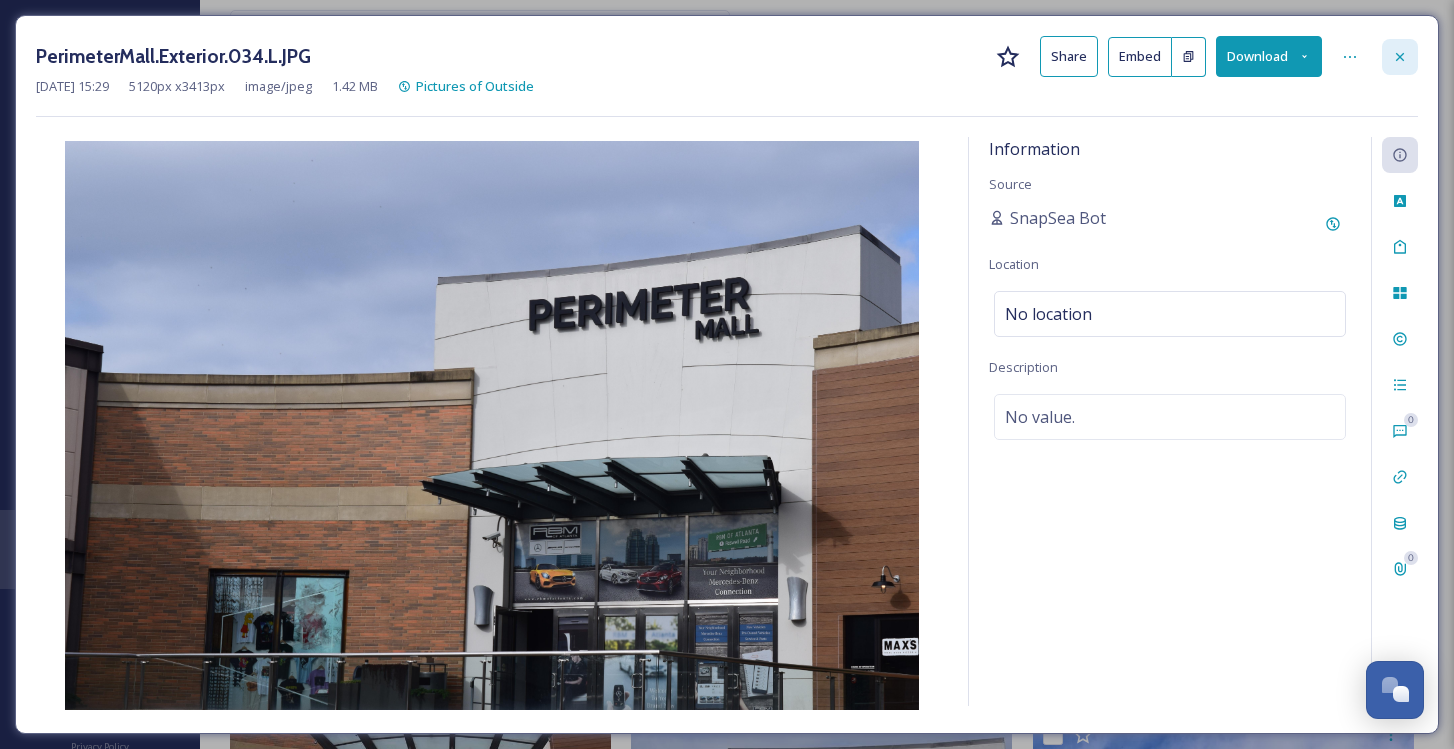 click 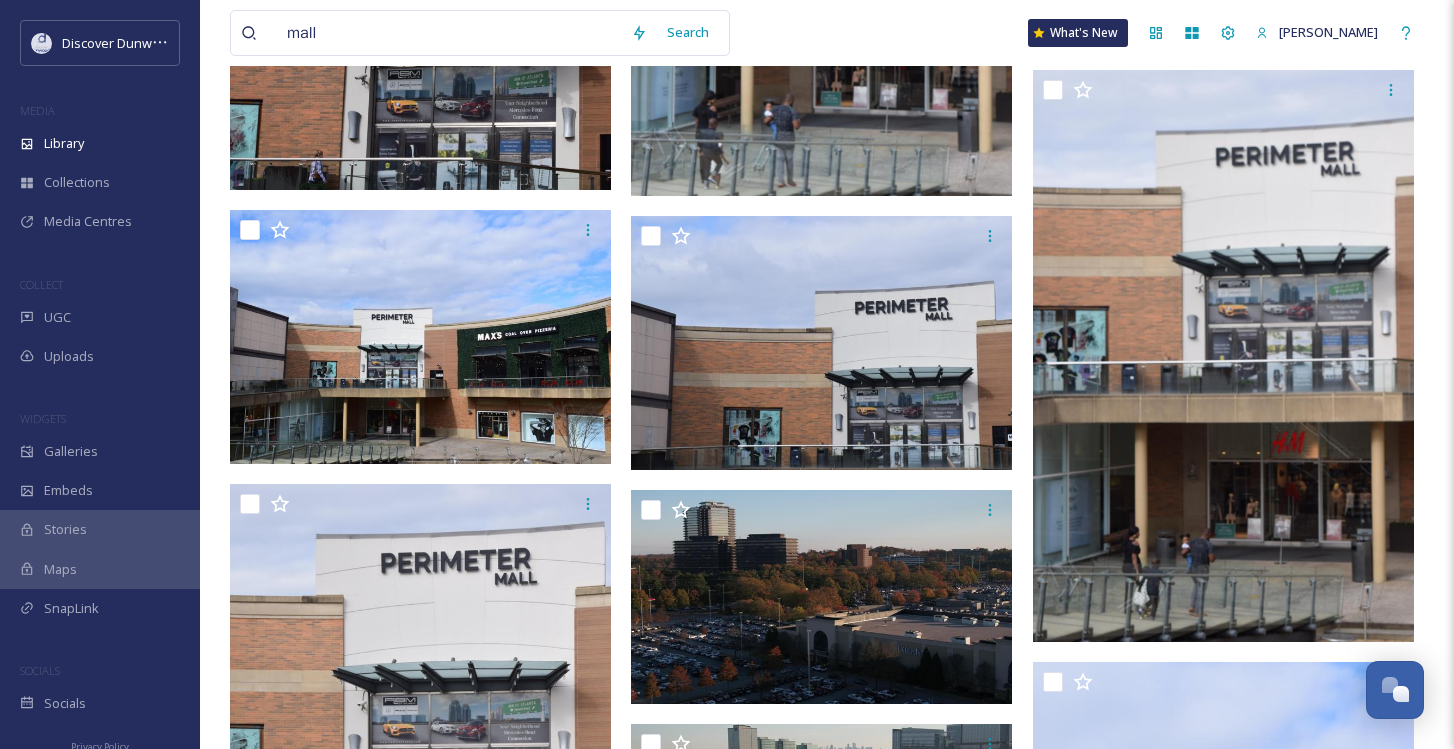 scroll, scrollTop: 8505, scrollLeft: 0, axis: vertical 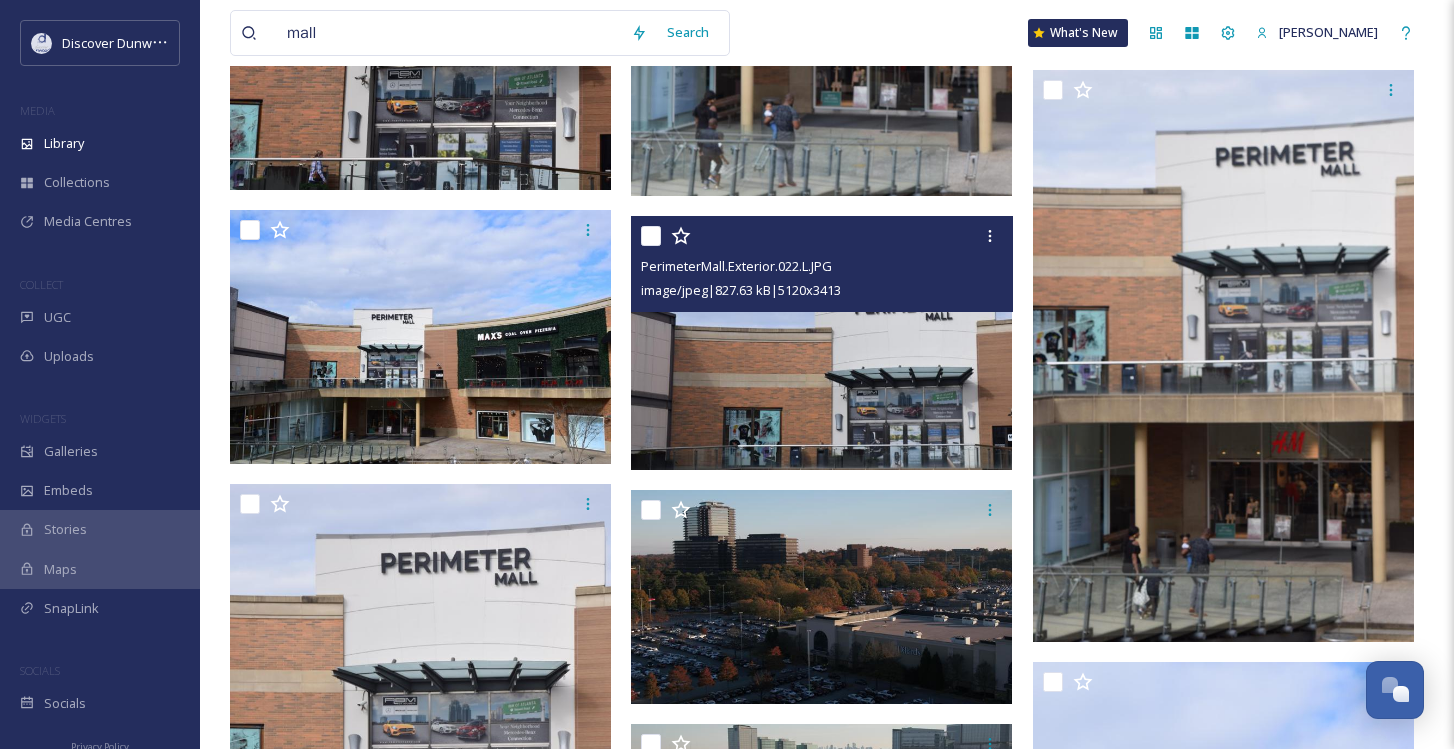 click at bounding box center (821, 343) 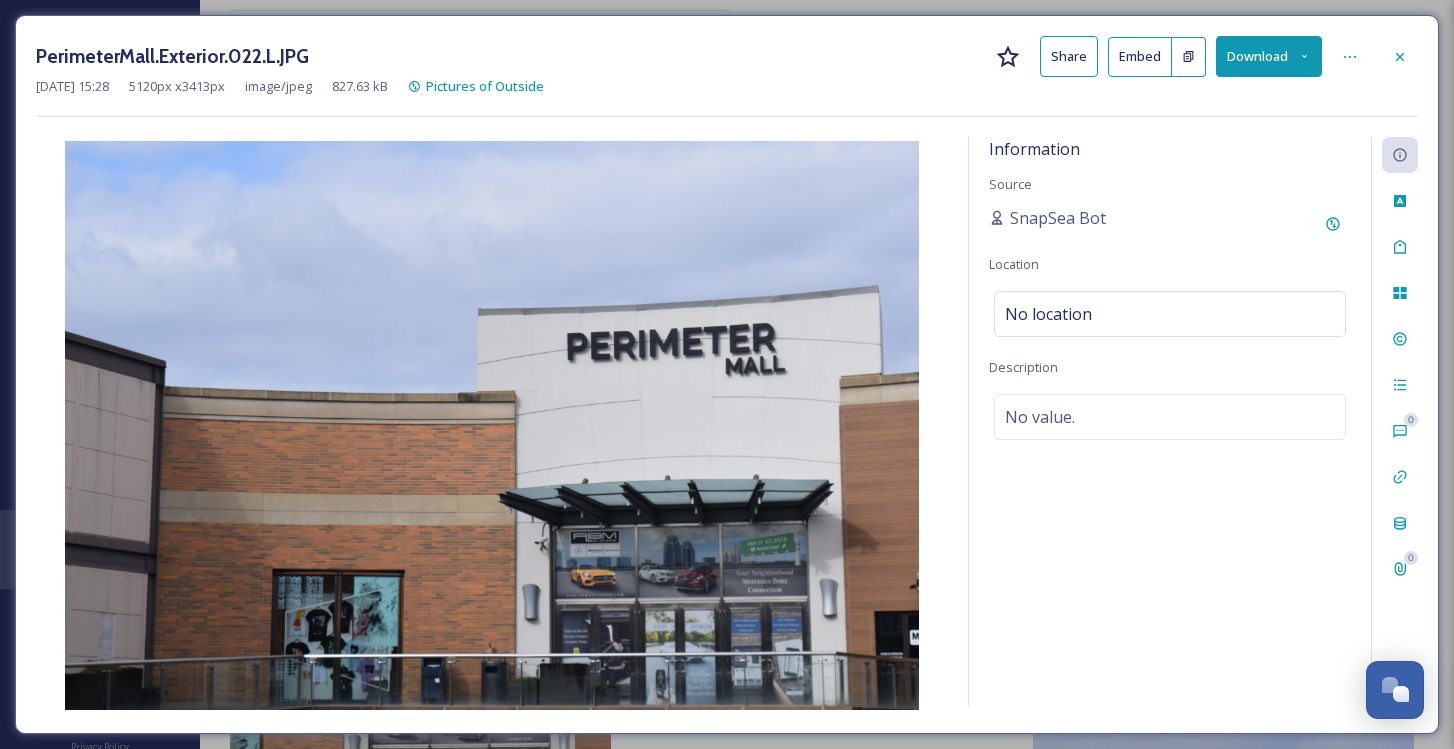 click at bounding box center [492, 425] 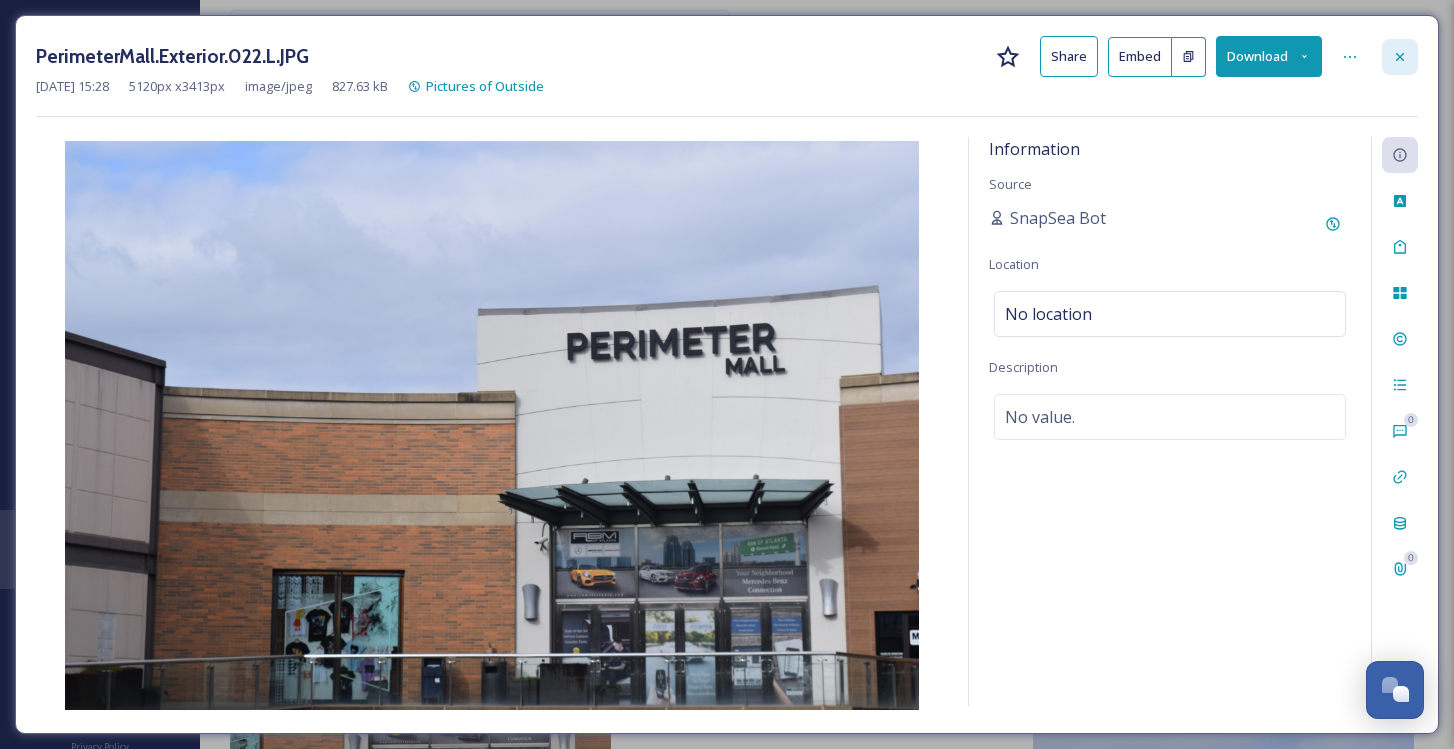 click 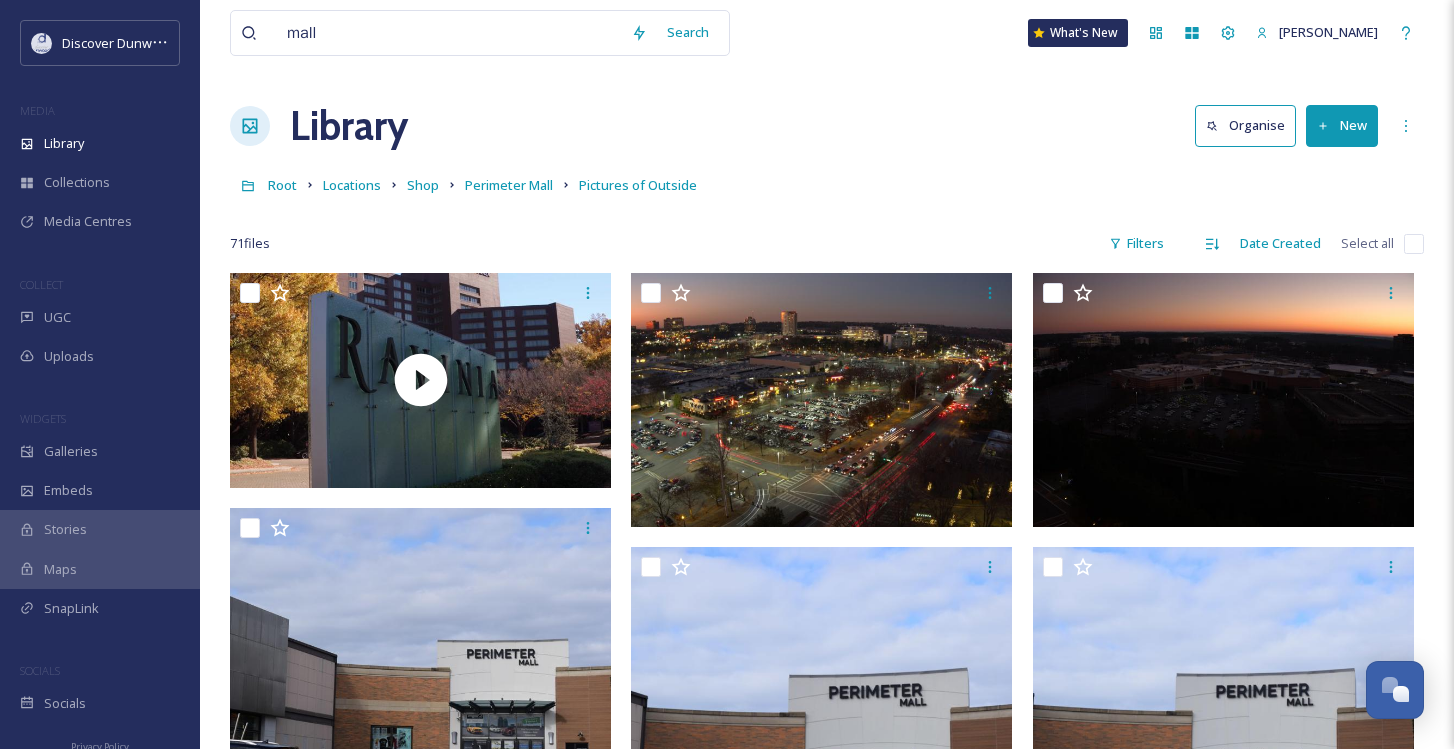 scroll, scrollTop: 0, scrollLeft: 0, axis: both 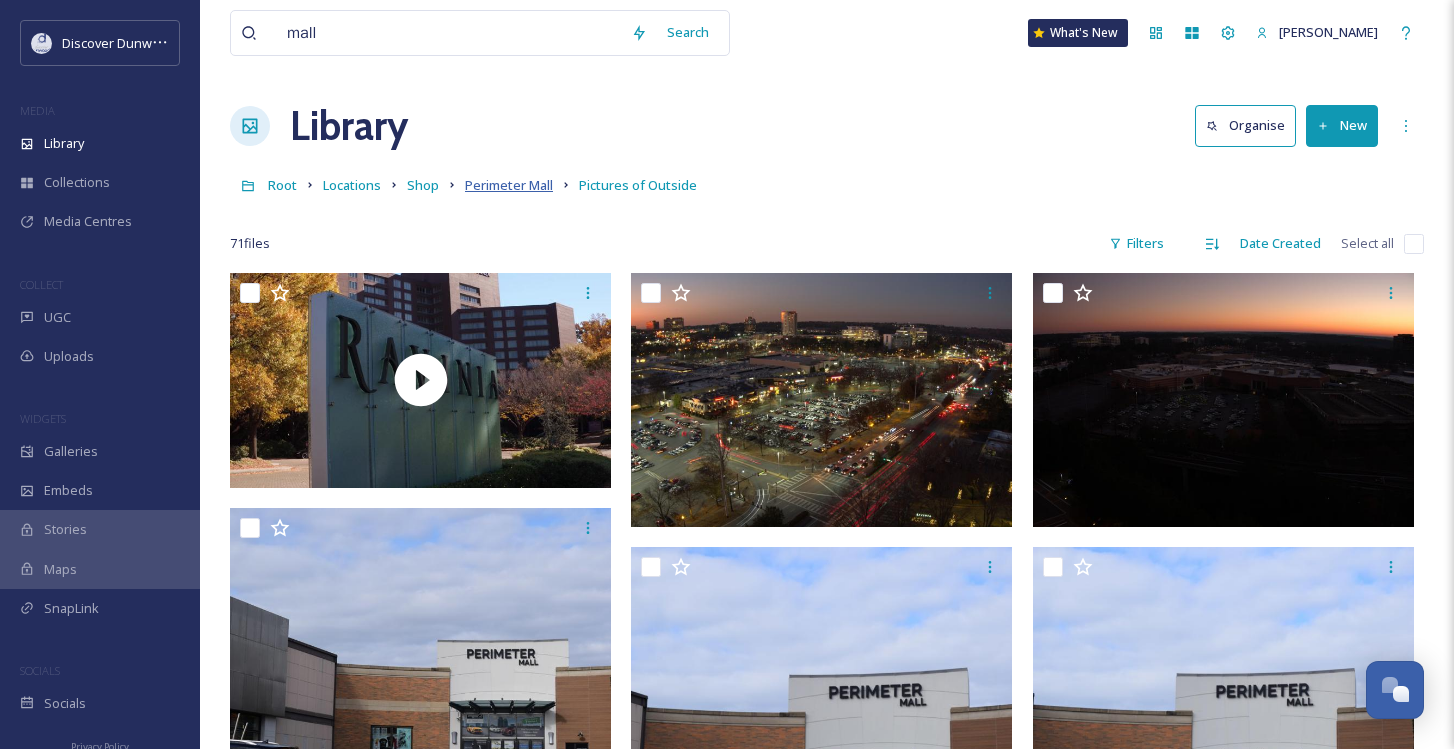 click on "Perimeter Mall" at bounding box center (509, 185) 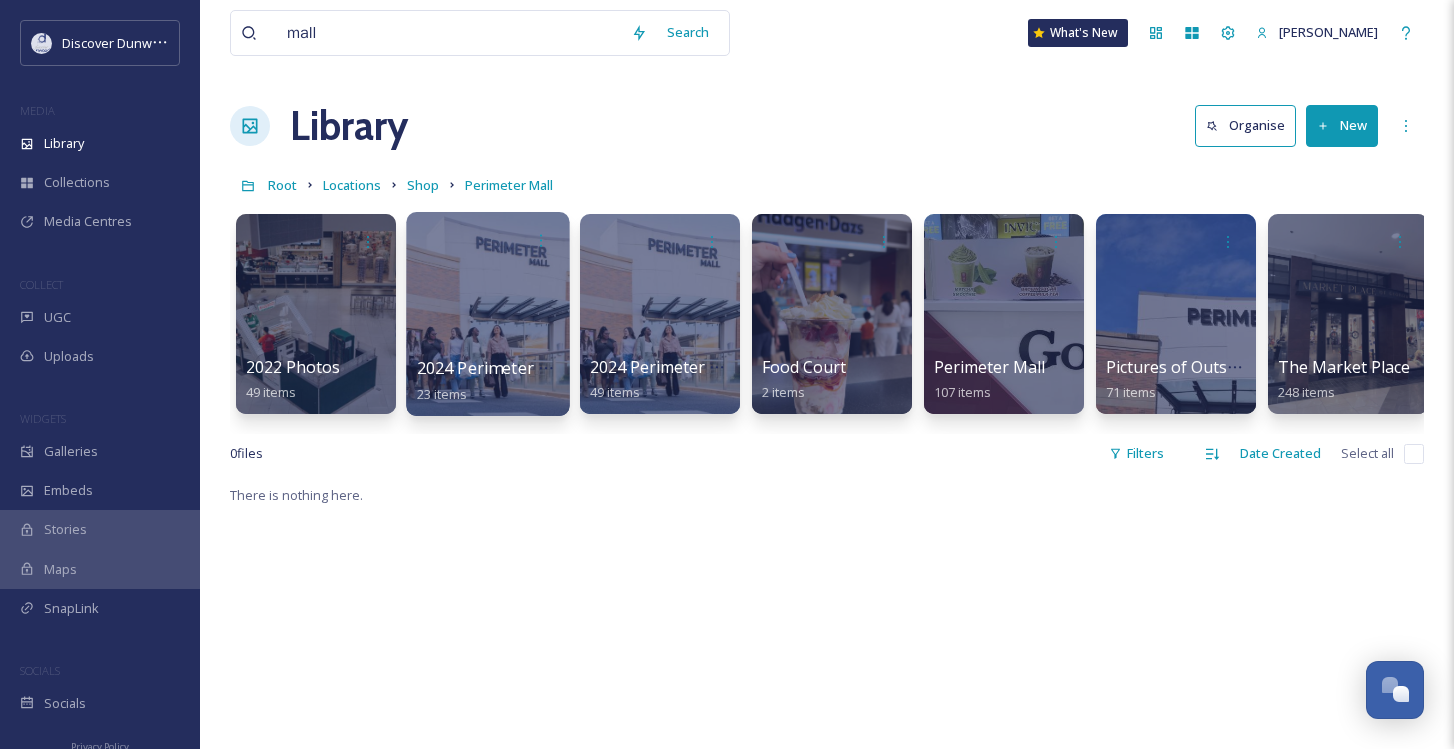 click at bounding box center (487, 314) 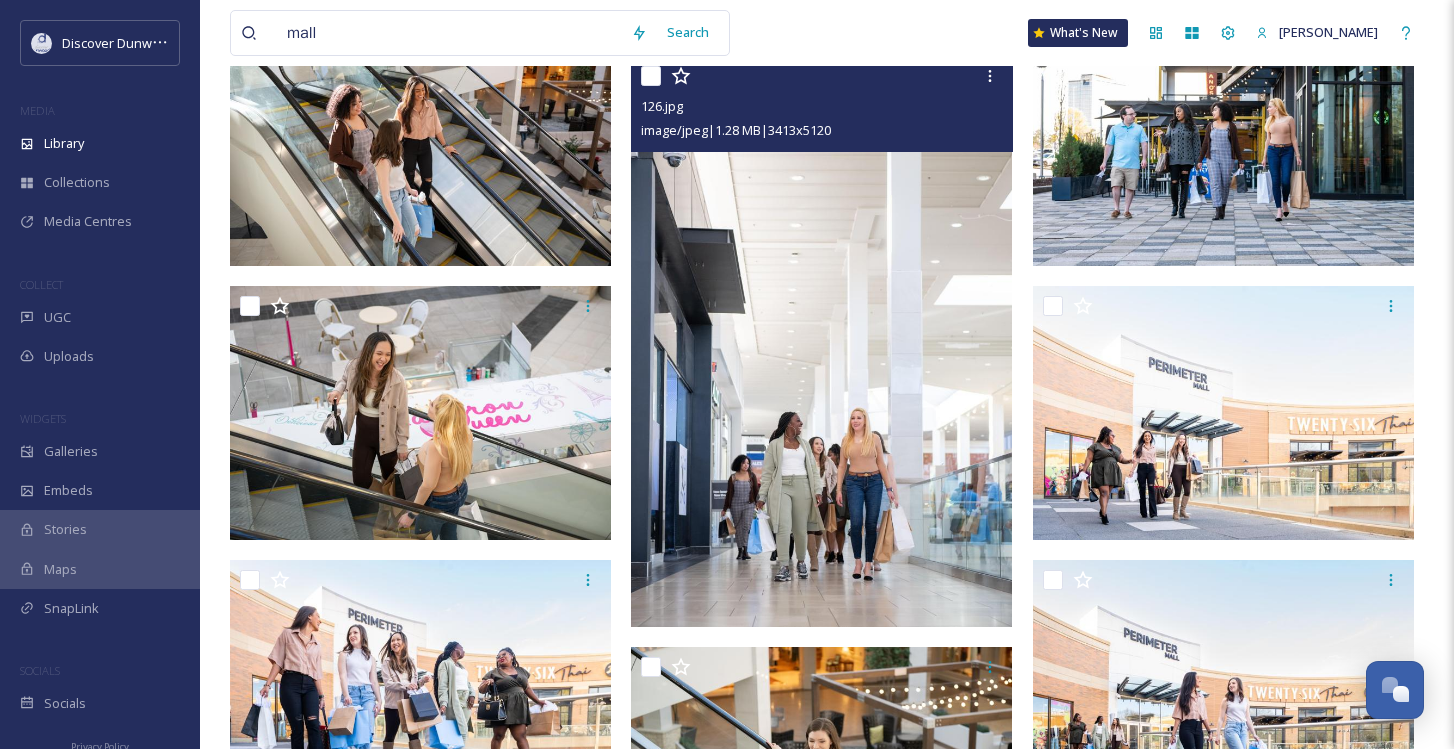 scroll, scrollTop: 822, scrollLeft: 0, axis: vertical 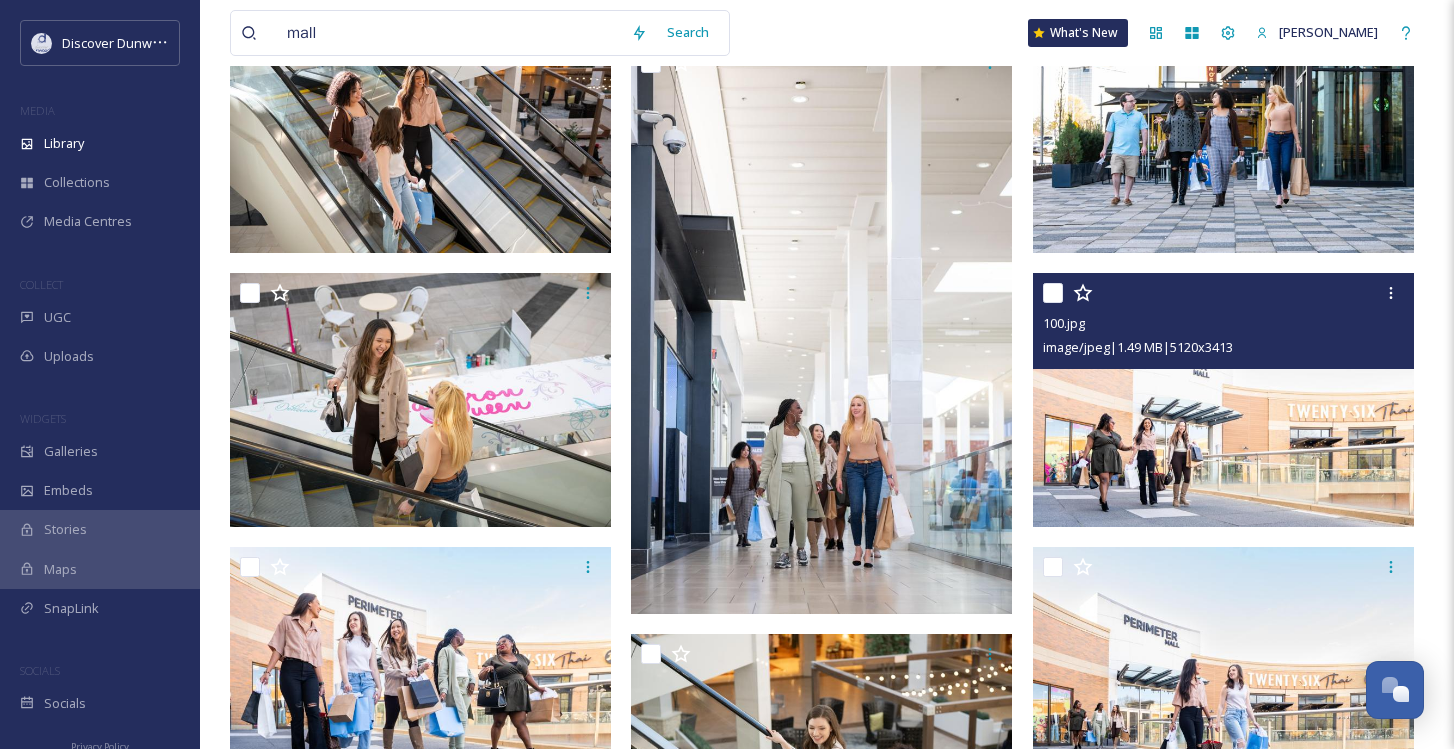 click at bounding box center (1223, 400) 